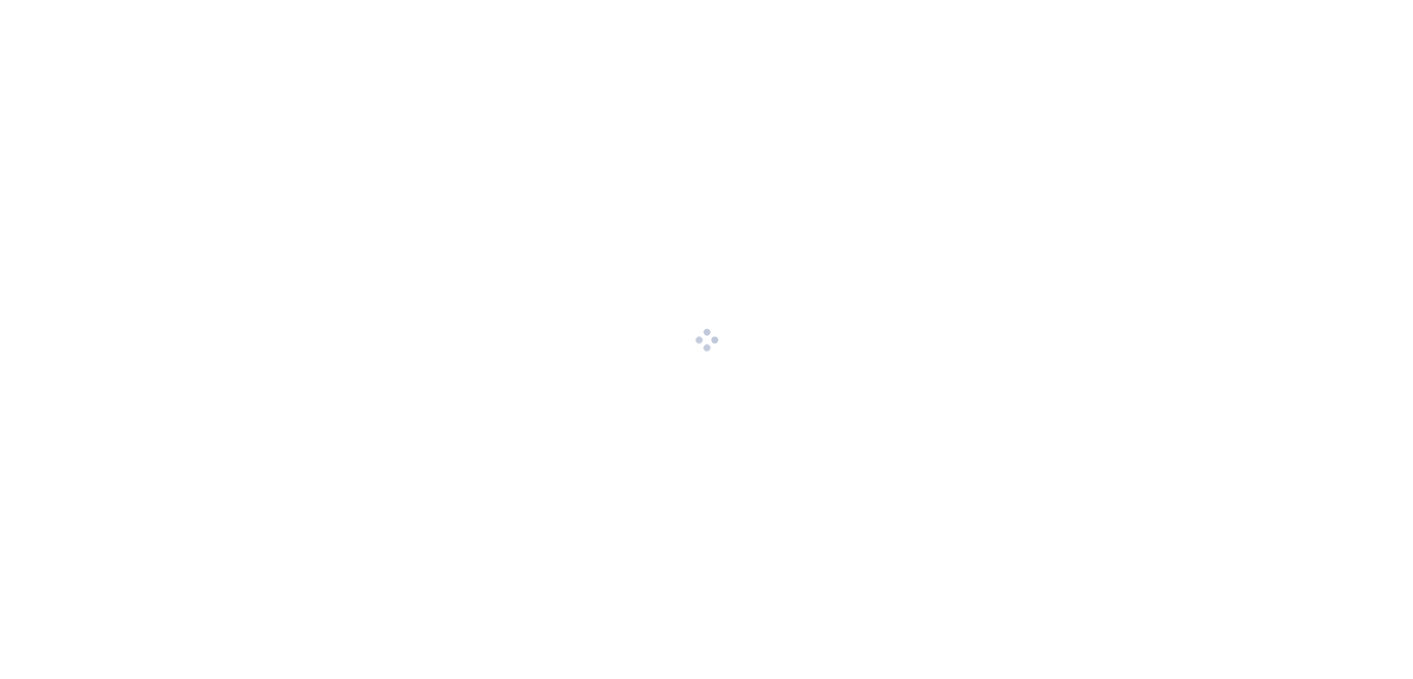 scroll, scrollTop: 0, scrollLeft: 0, axis: both 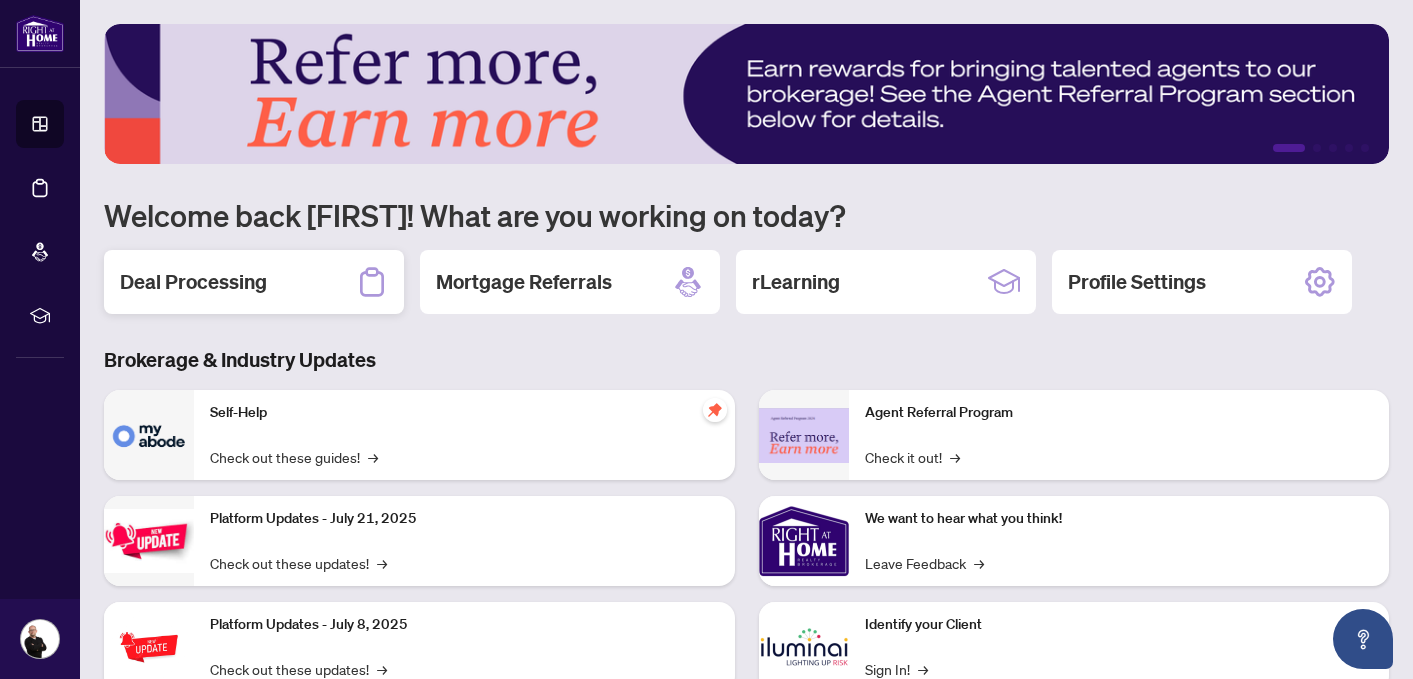 click on "Deal Processing" at bounding box center (193, 282) 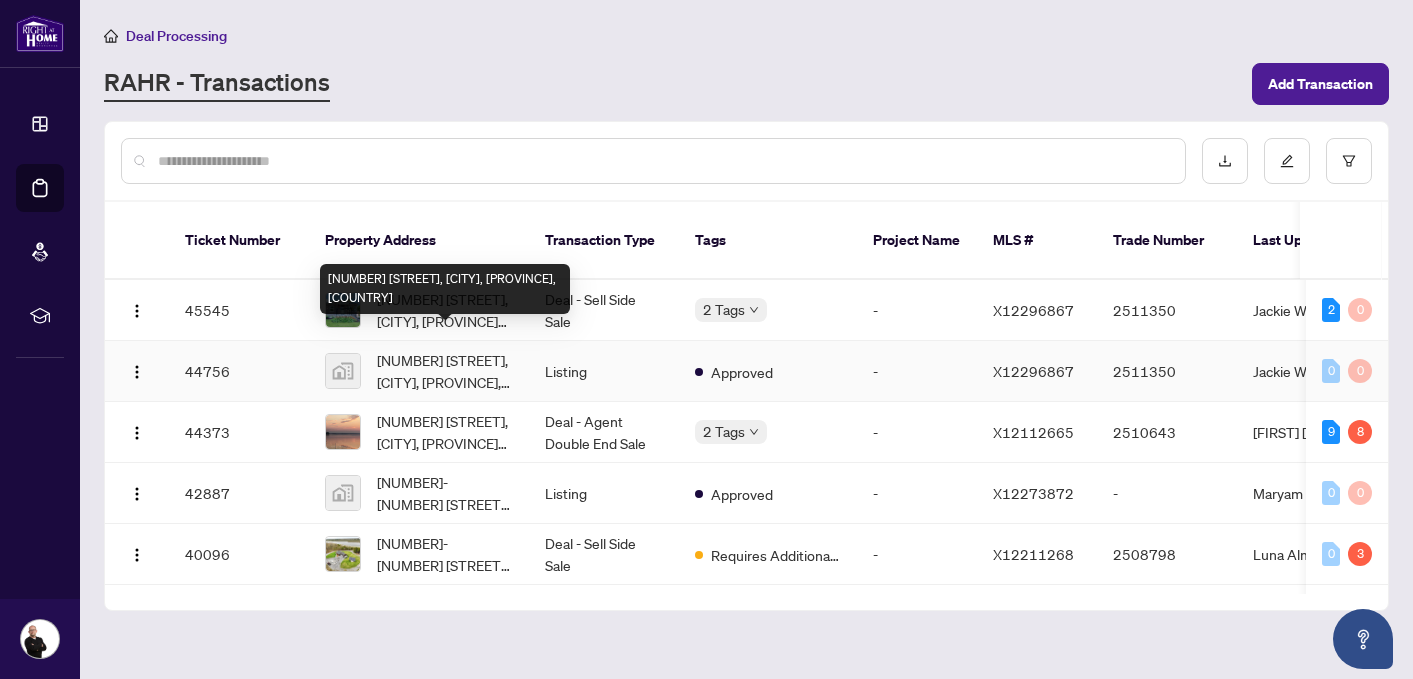 scroll, scrollTop: 0, scrollLeft: 48, axis: horizontal 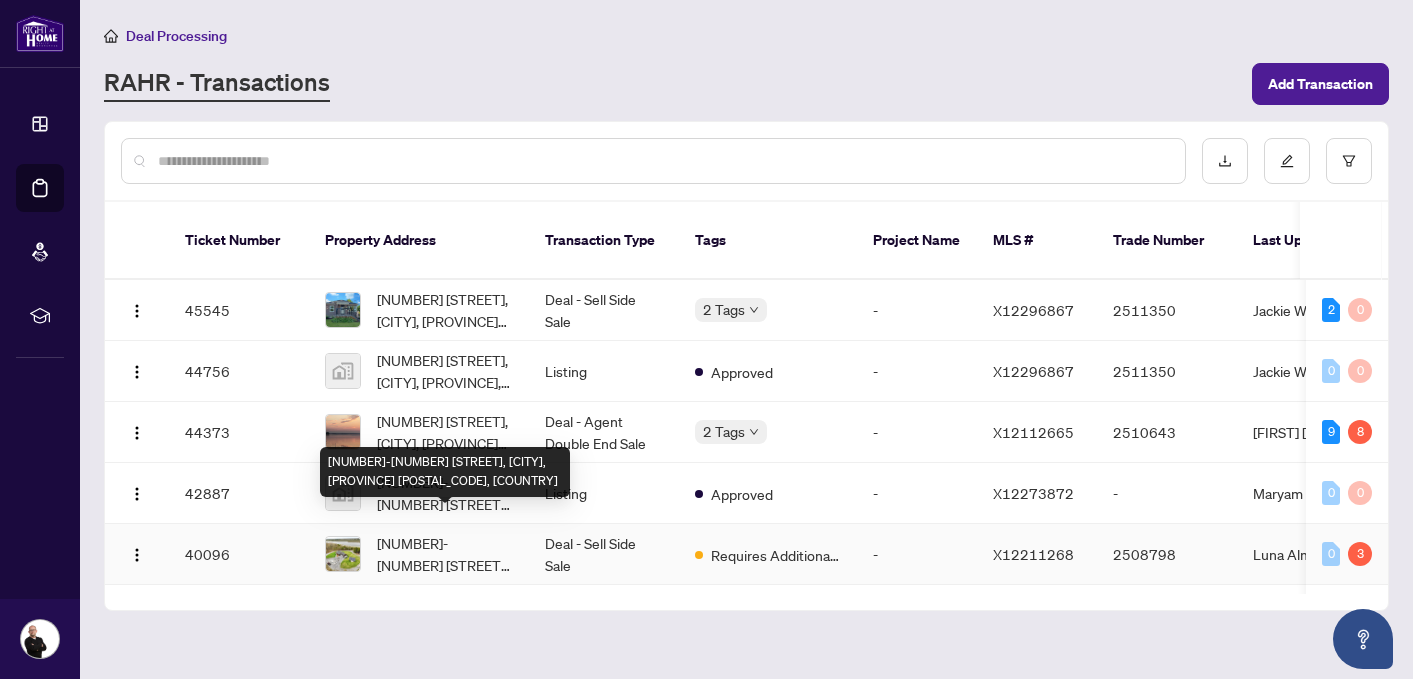 click on "[NUMBER] [STREET], [CITY], [PROVINCE] [POSTAL_CODE], Canada" at bounding box center (445, 554) 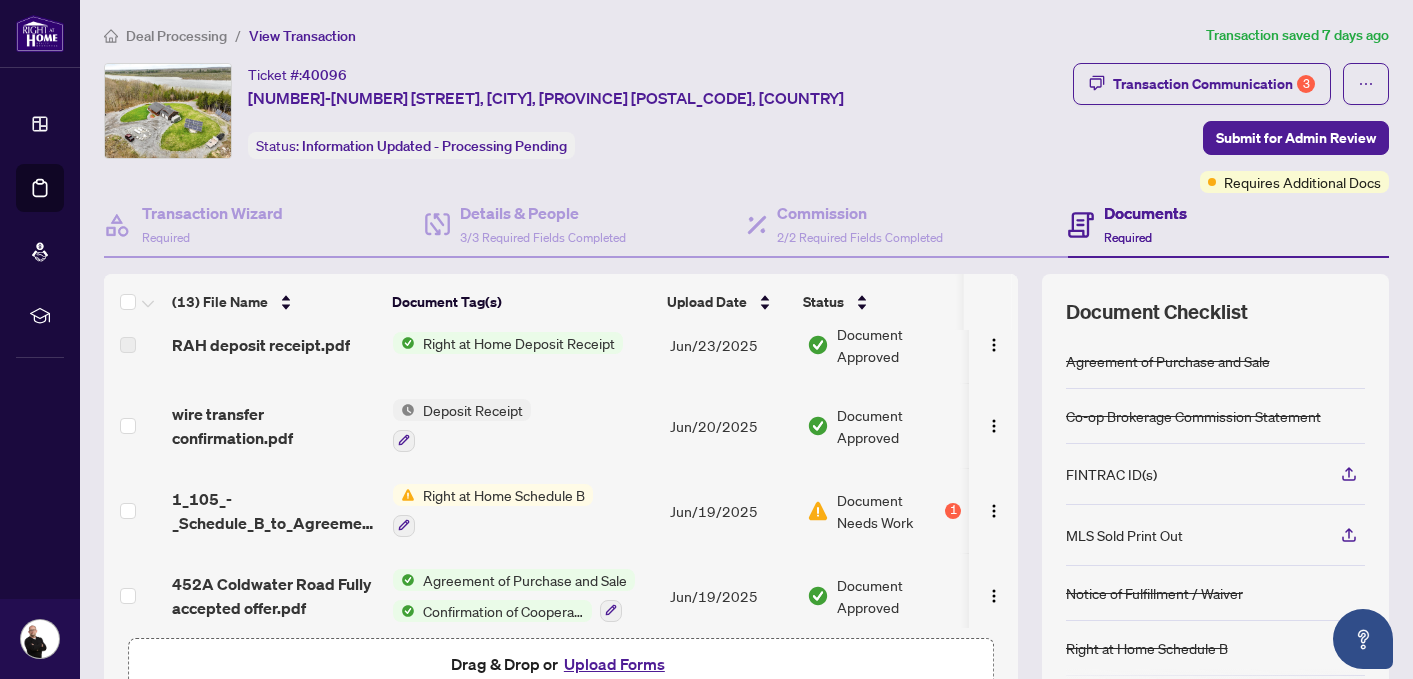 scroll, scrollTop: 761, scrollLeft: 0, axis: vertical 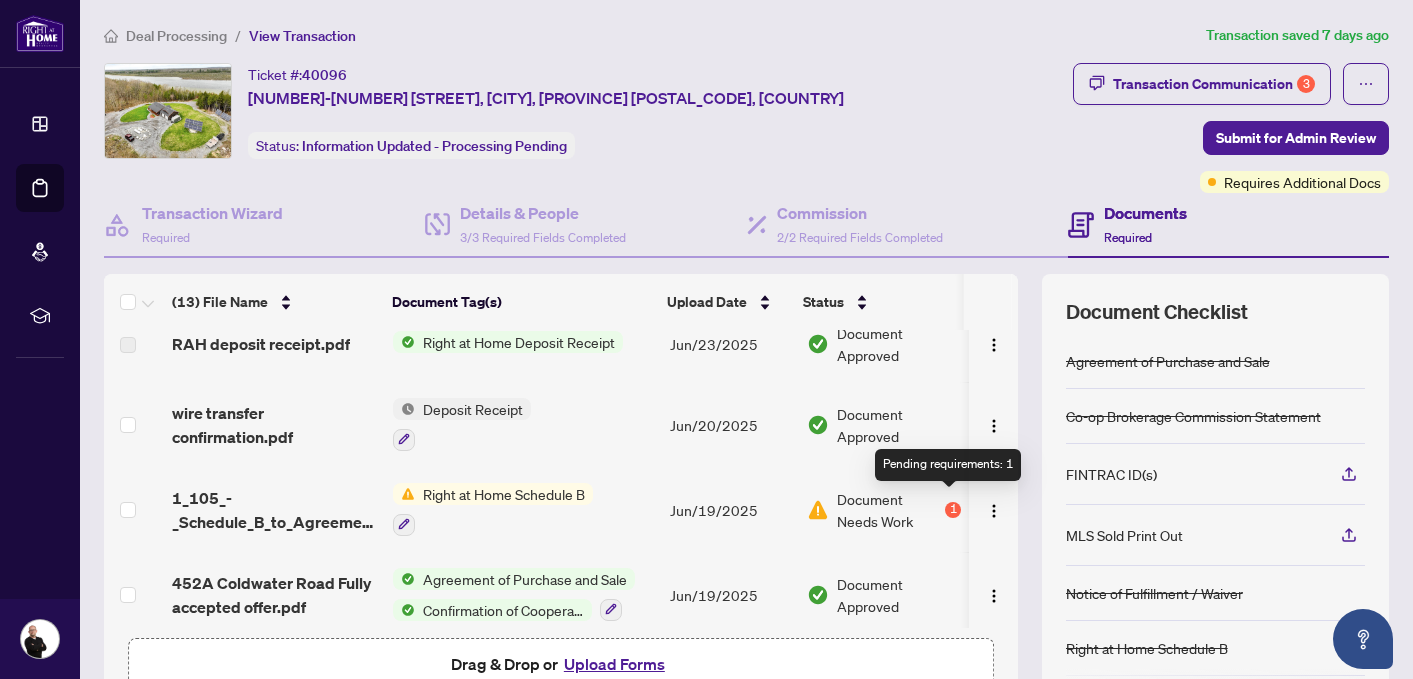 click on "1" at bounding box center [953, 510] 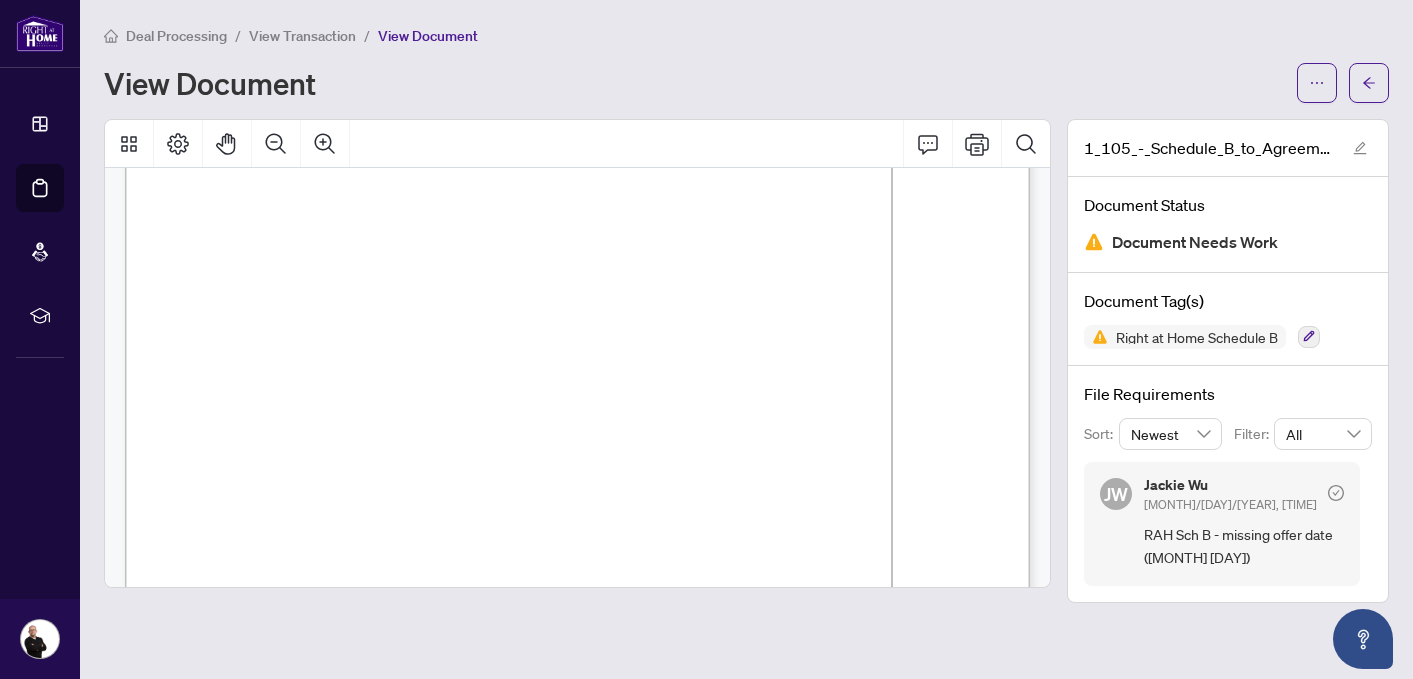 scroll, scrollTop: 0, scrollLeft: 0, axis: both 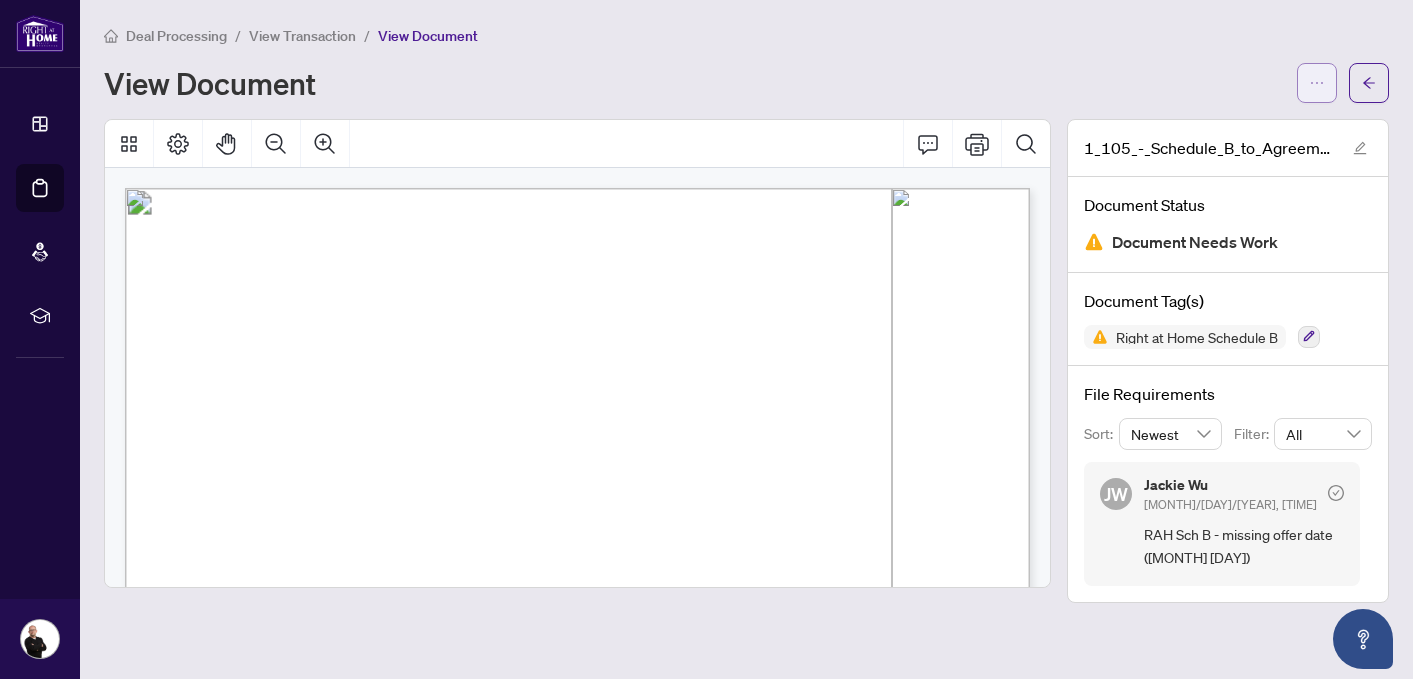 click 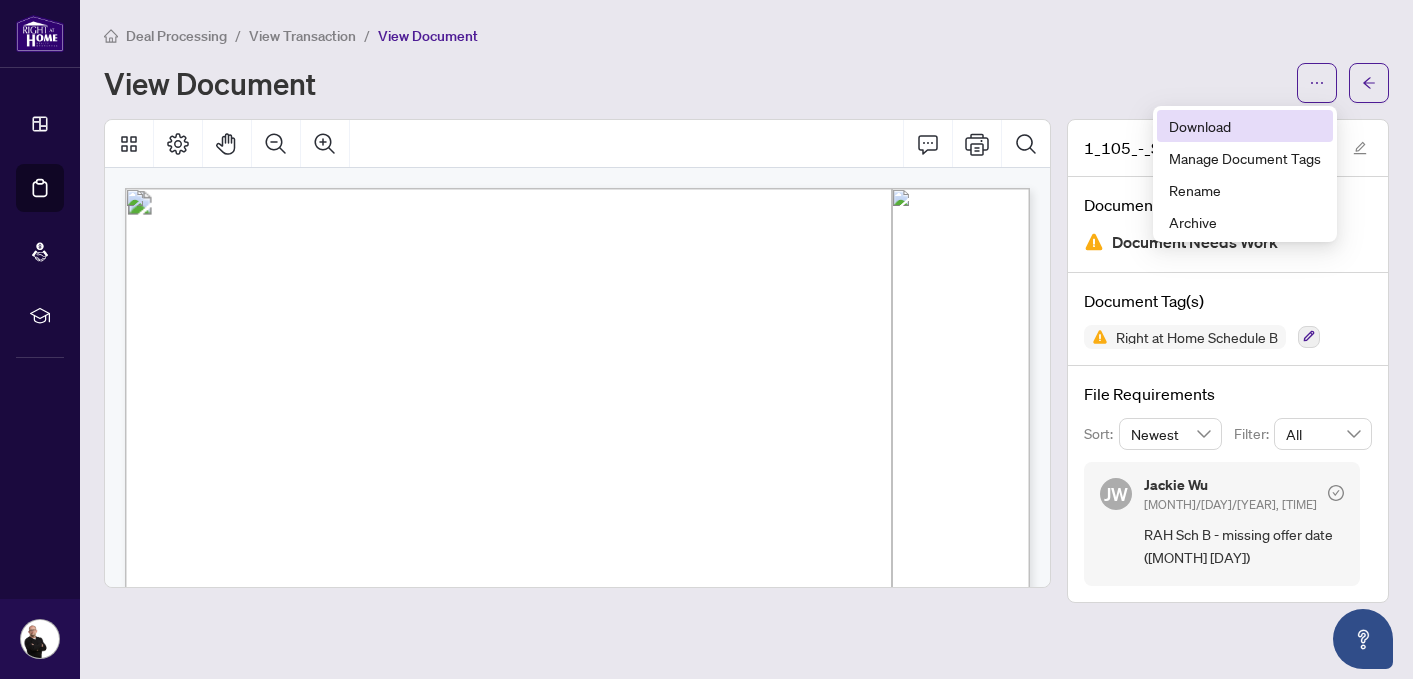 click on "Download" at bounding box center [1245, 126] 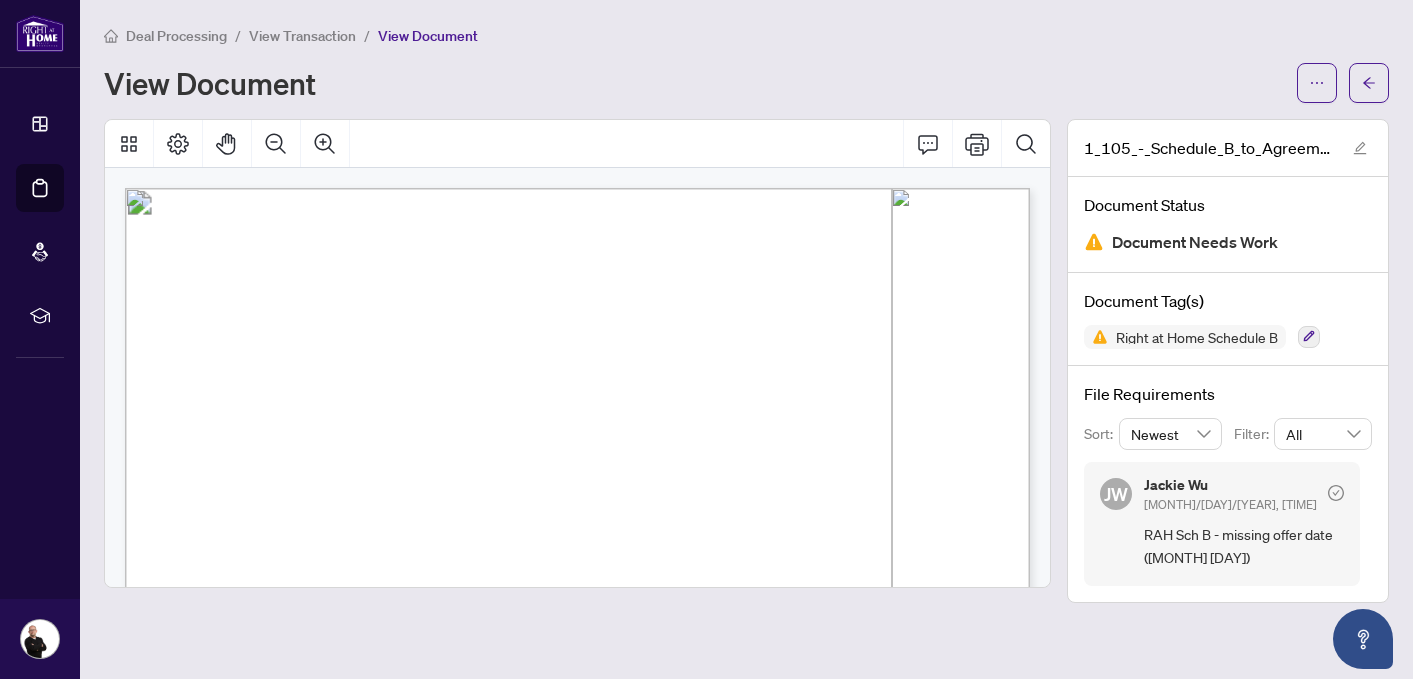 scroll, scrollTop: 0, scrollLeft: 0, axis: both 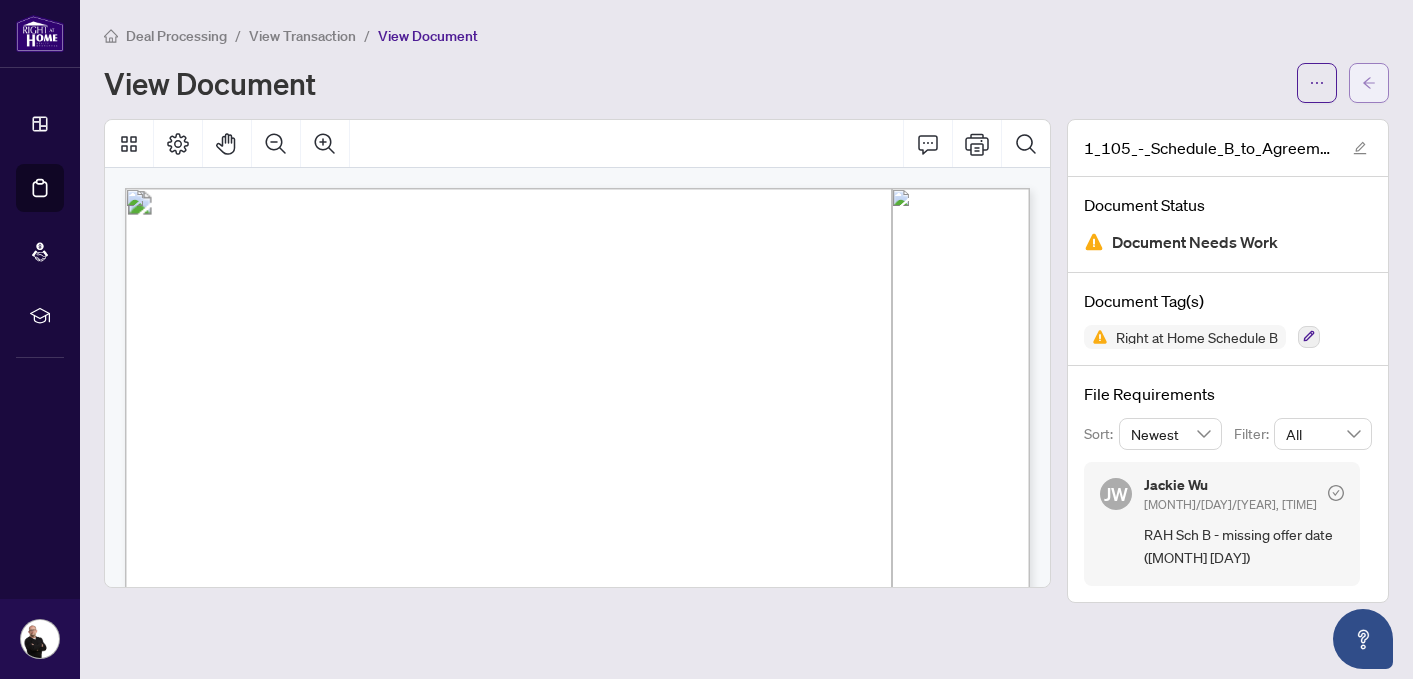 click 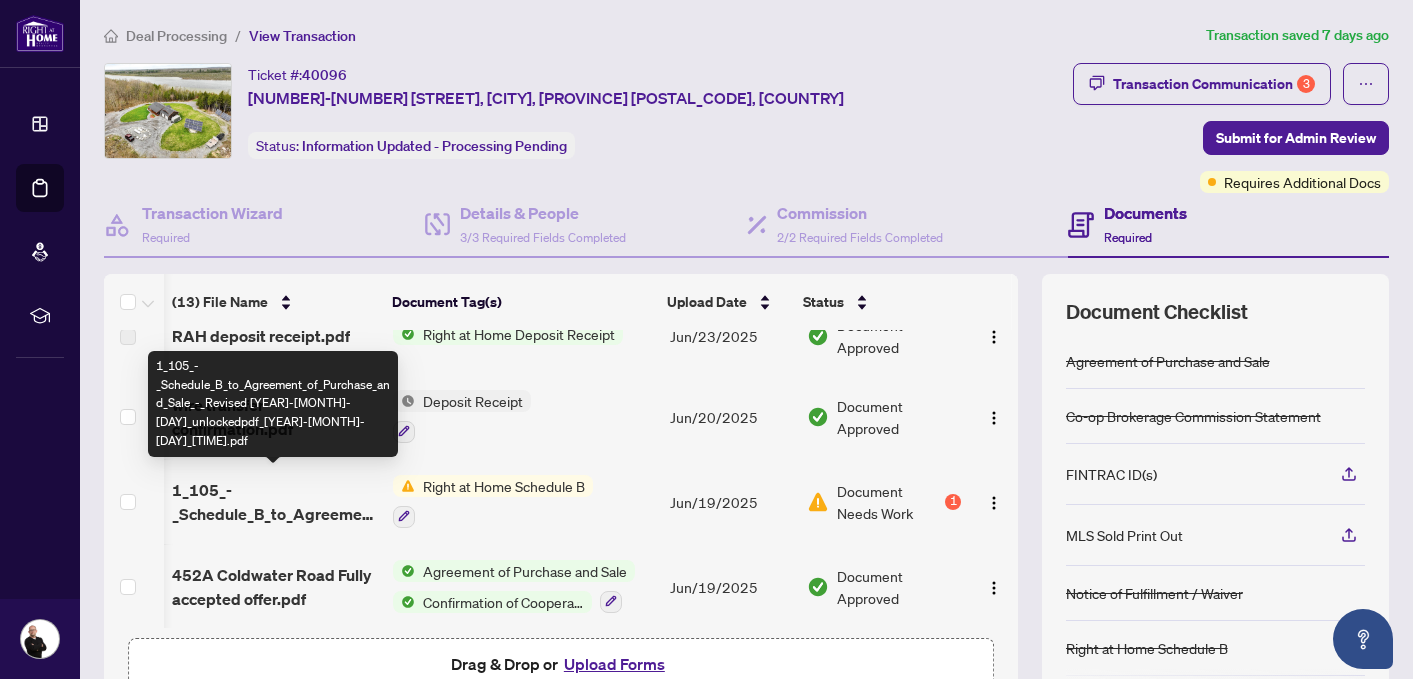 scroll, scrollTop: 769, scrollLeft: 1, axis: both 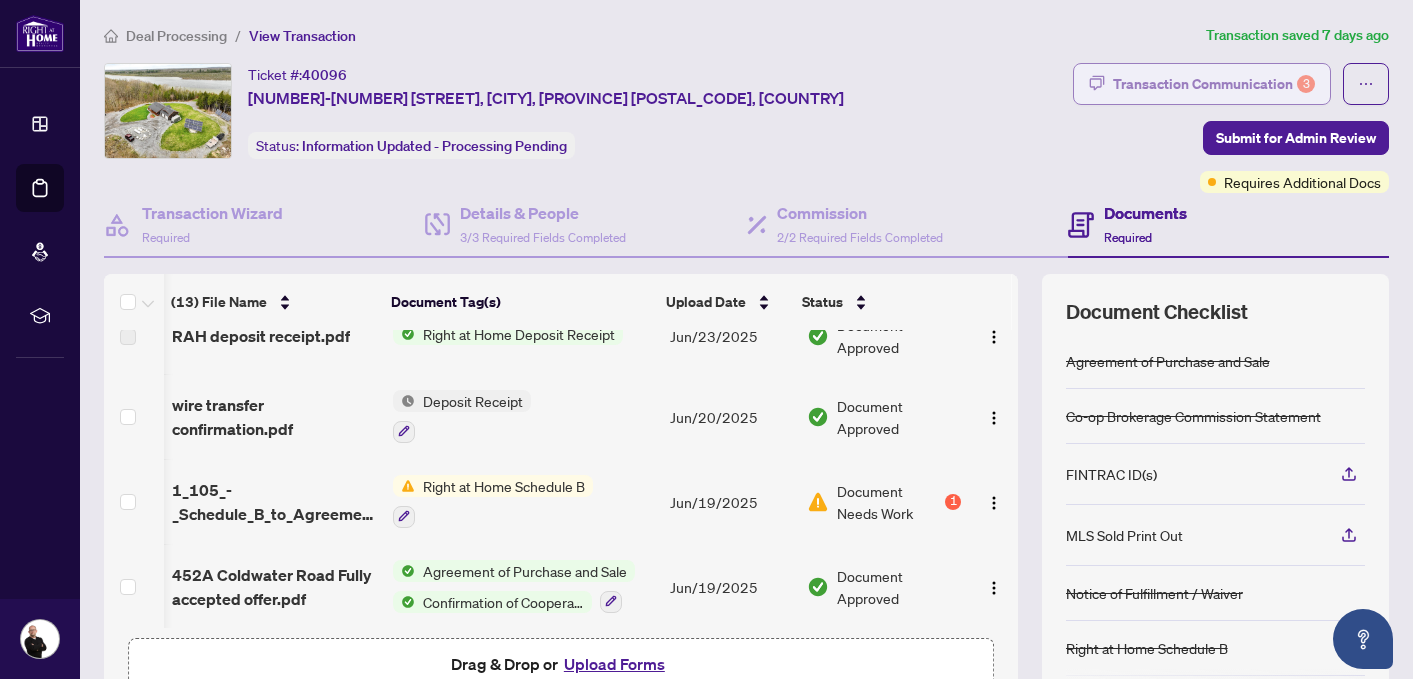 click on "Transaction Communication 3" at bounding box center [1214, 84] 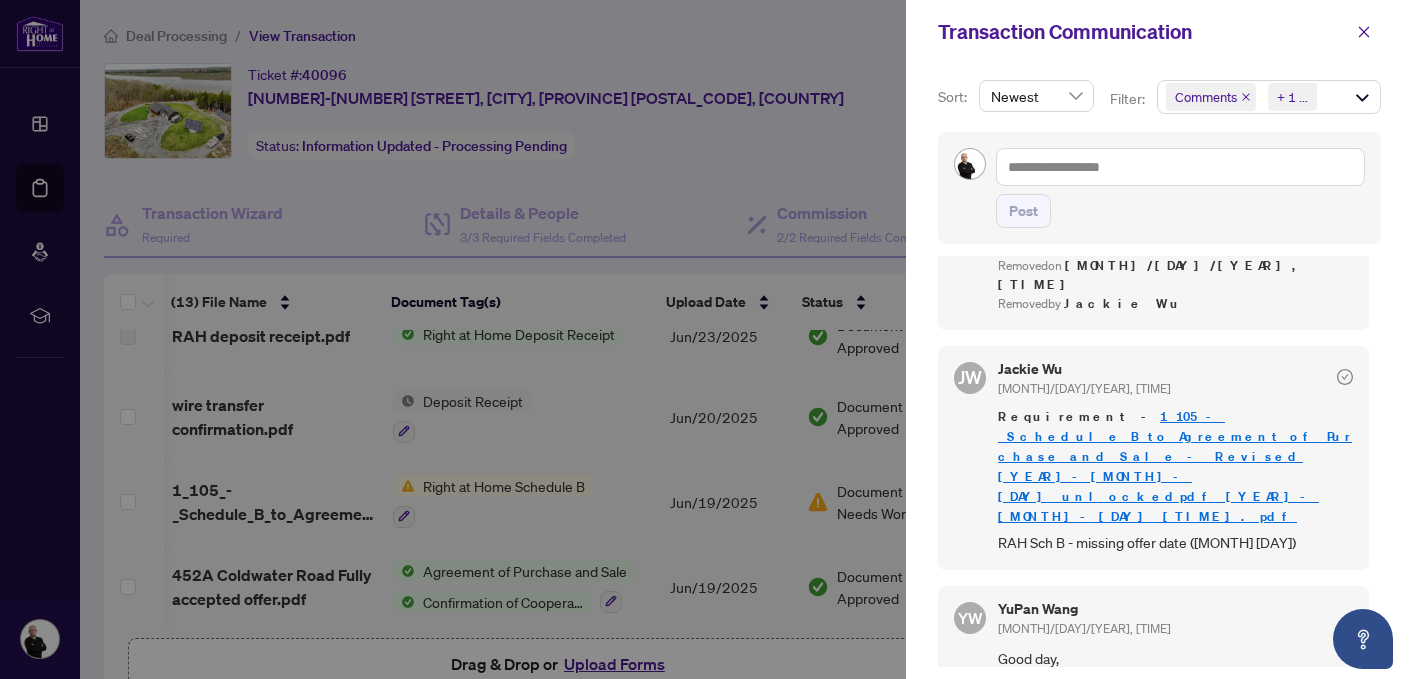 scroll, scrollTop: 1338, scrollLeft: 0, axis: vertical 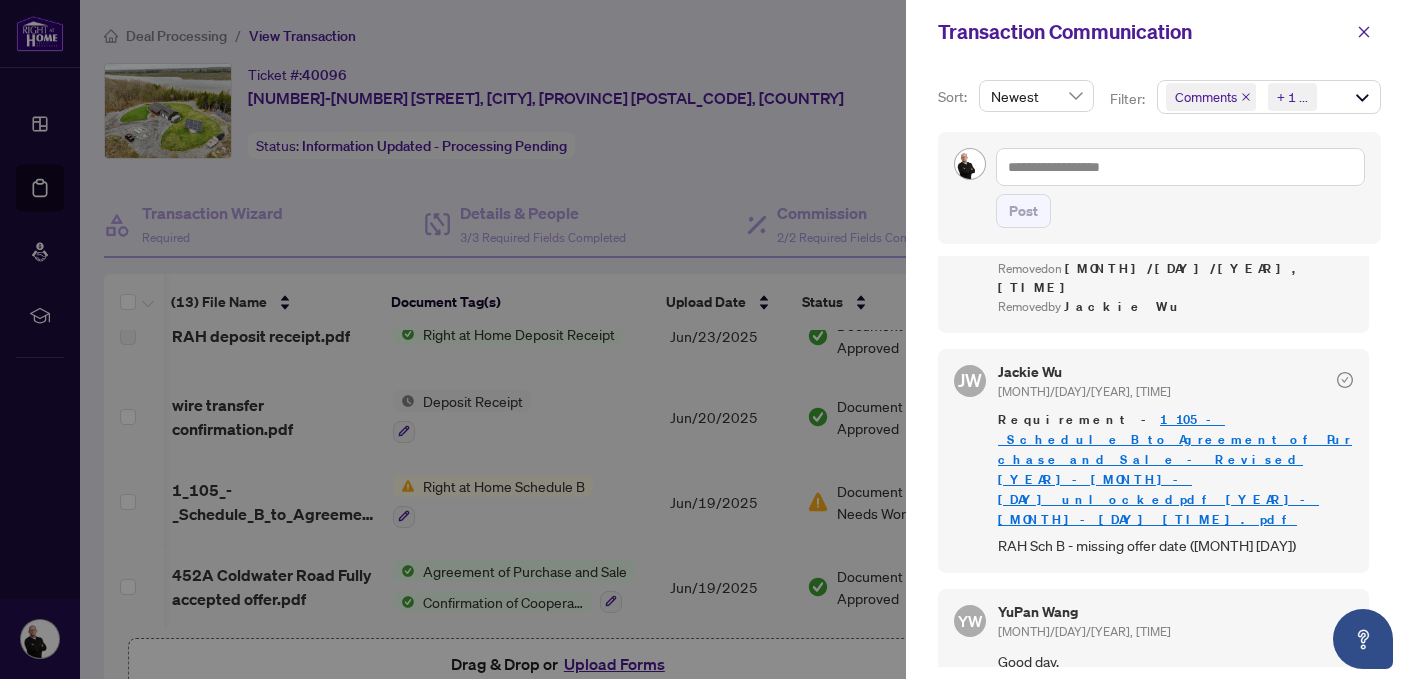 click on "1_105_-_Schedule_B_to_Agreement_of_Purchase_and_Sale_-_Revised_Nov_2024_unlockedpdf_2025-06-17_17_59.pdf" at bounding box center (1175, 469) 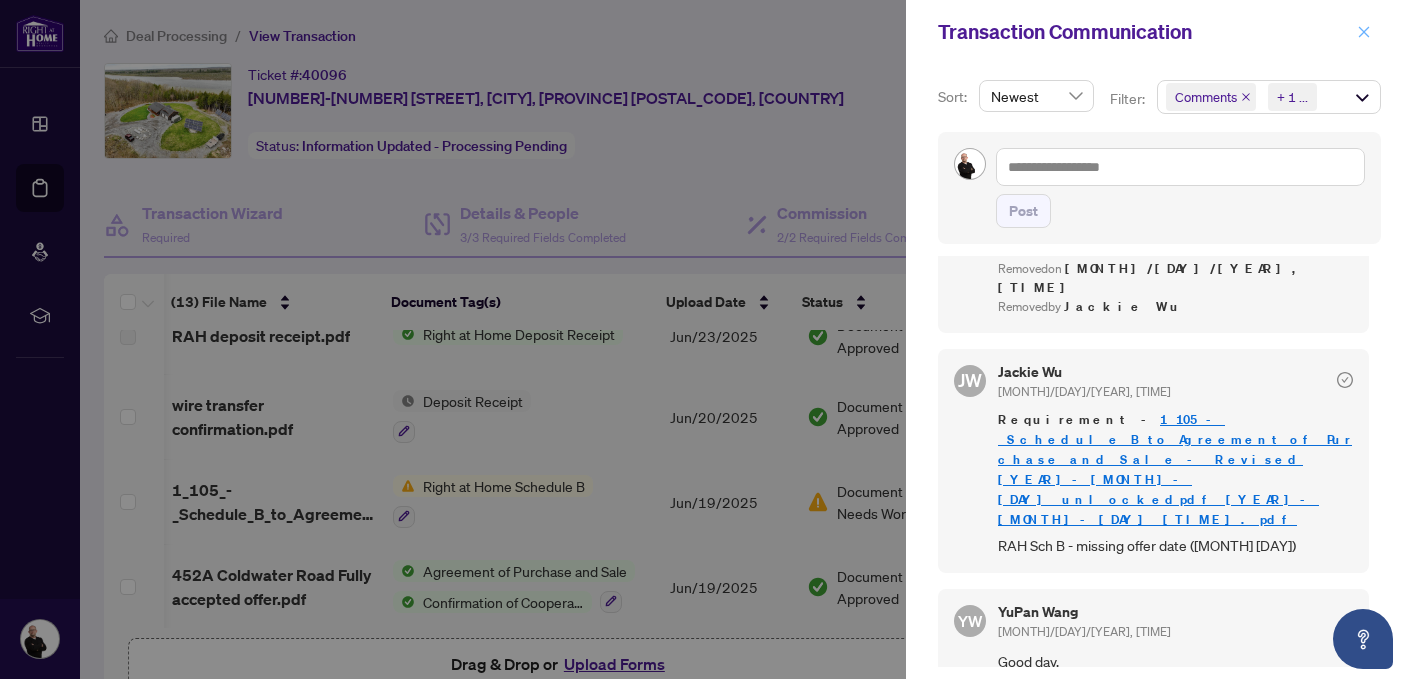 click 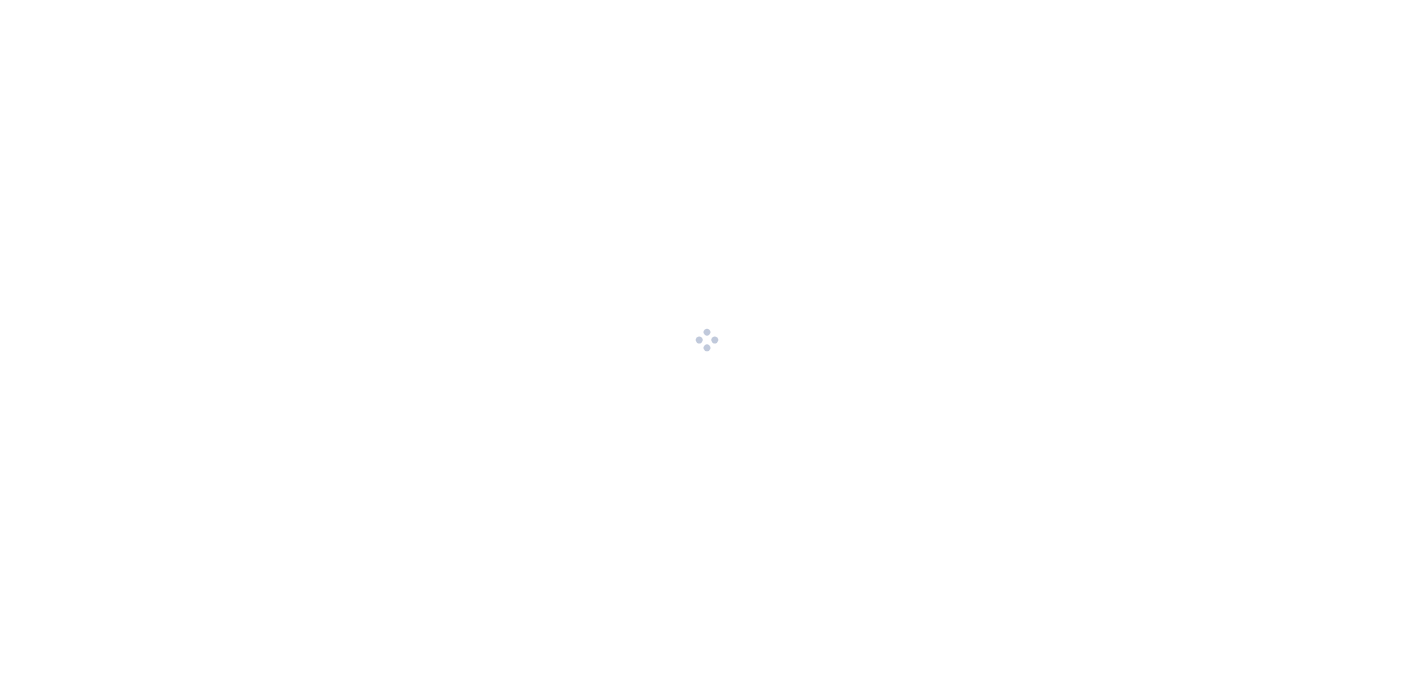 scroll, scrollTop: 0, scrollLeft: 0, axis: both 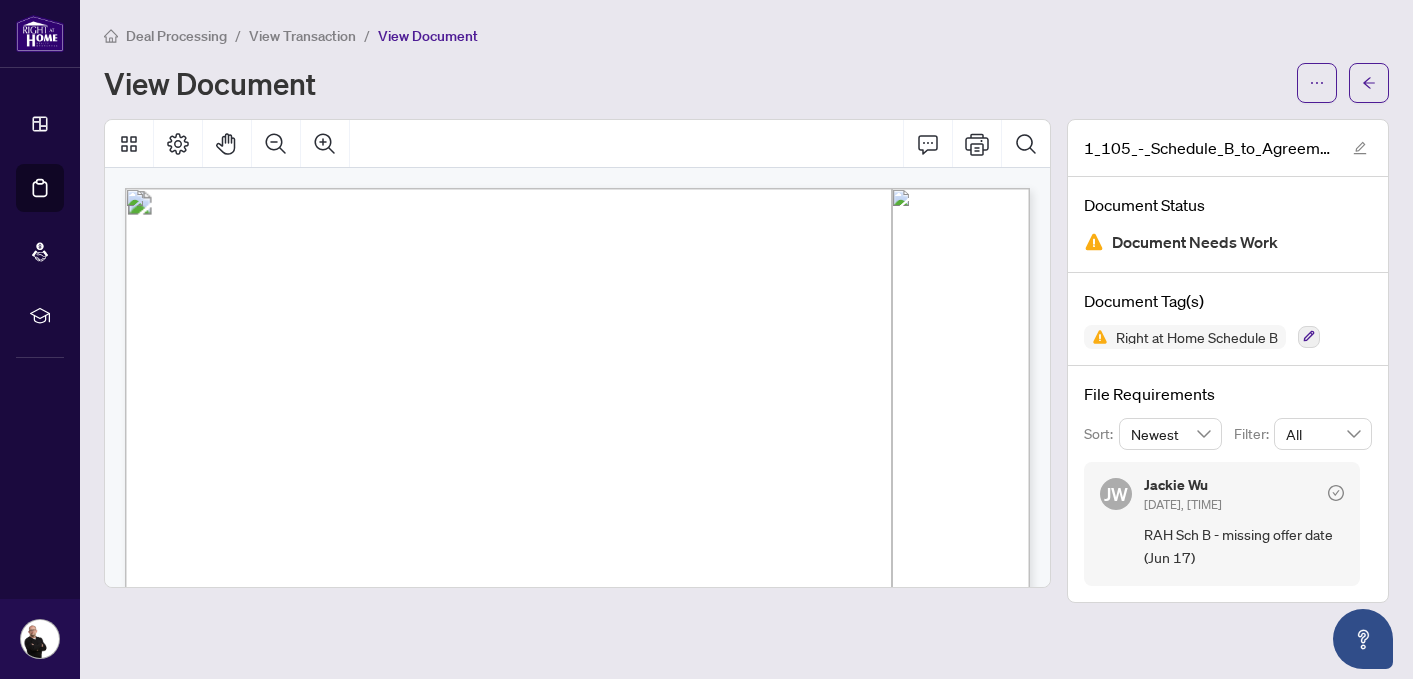click on "View Transaction" at bounding box center (302, 36) 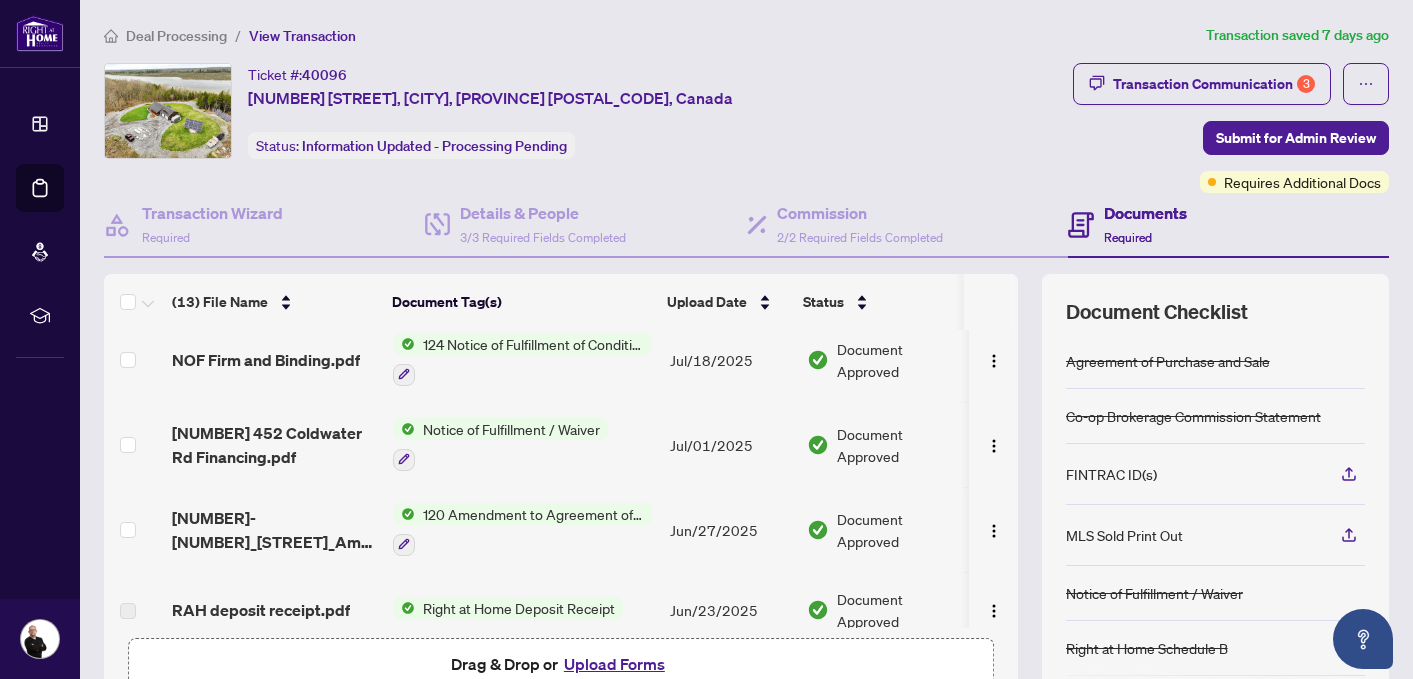 scroll, scrollTop: 769, scrollLeft: 0, axis: vertical 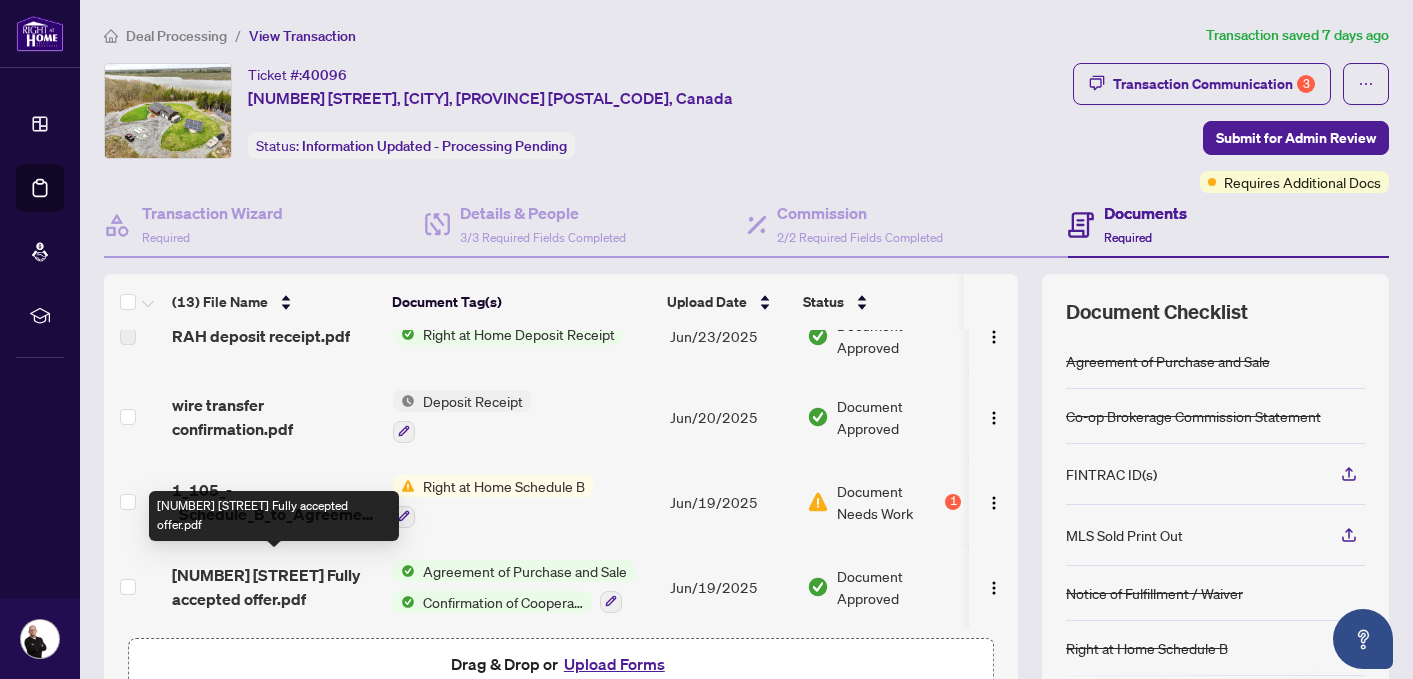 click on "[NUMBER] [STREET] Fully accepted offer.pdf" at bounding box center (274, 587) 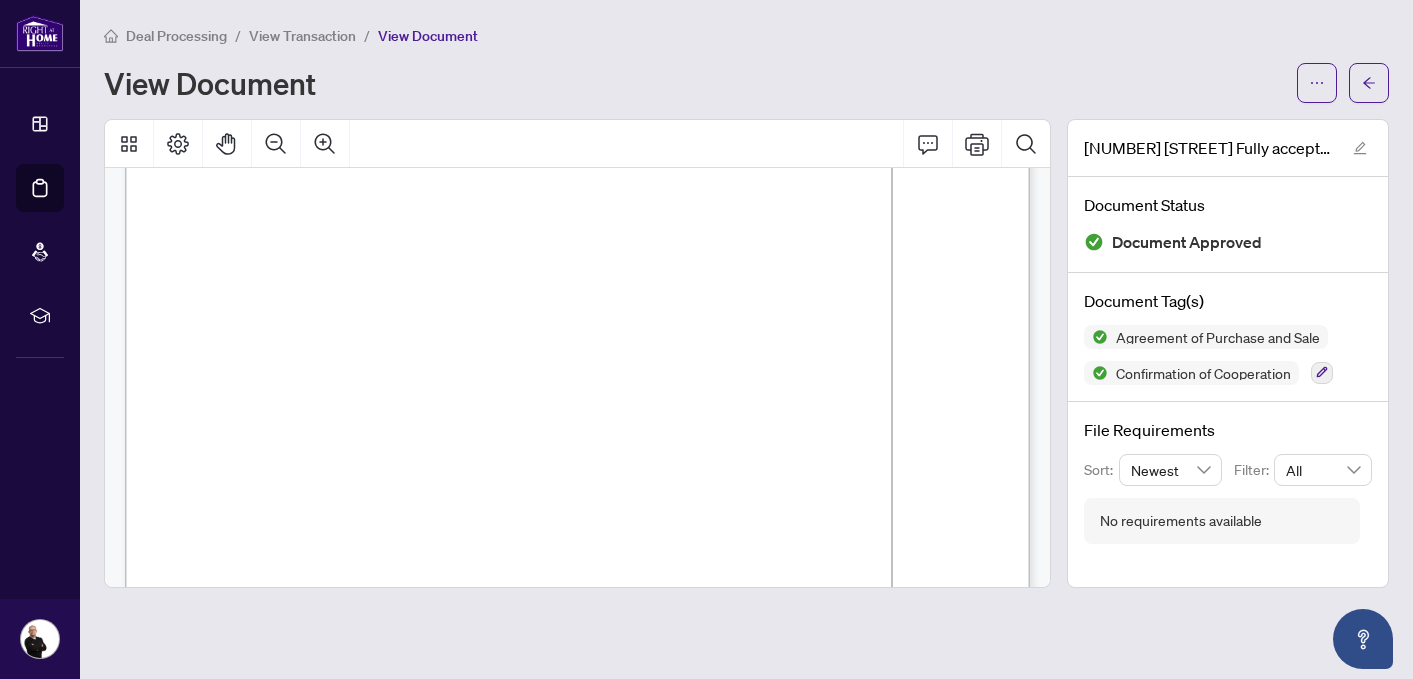 scroll, scrollTop: 139, scrollLeft: 0, axis: vertical 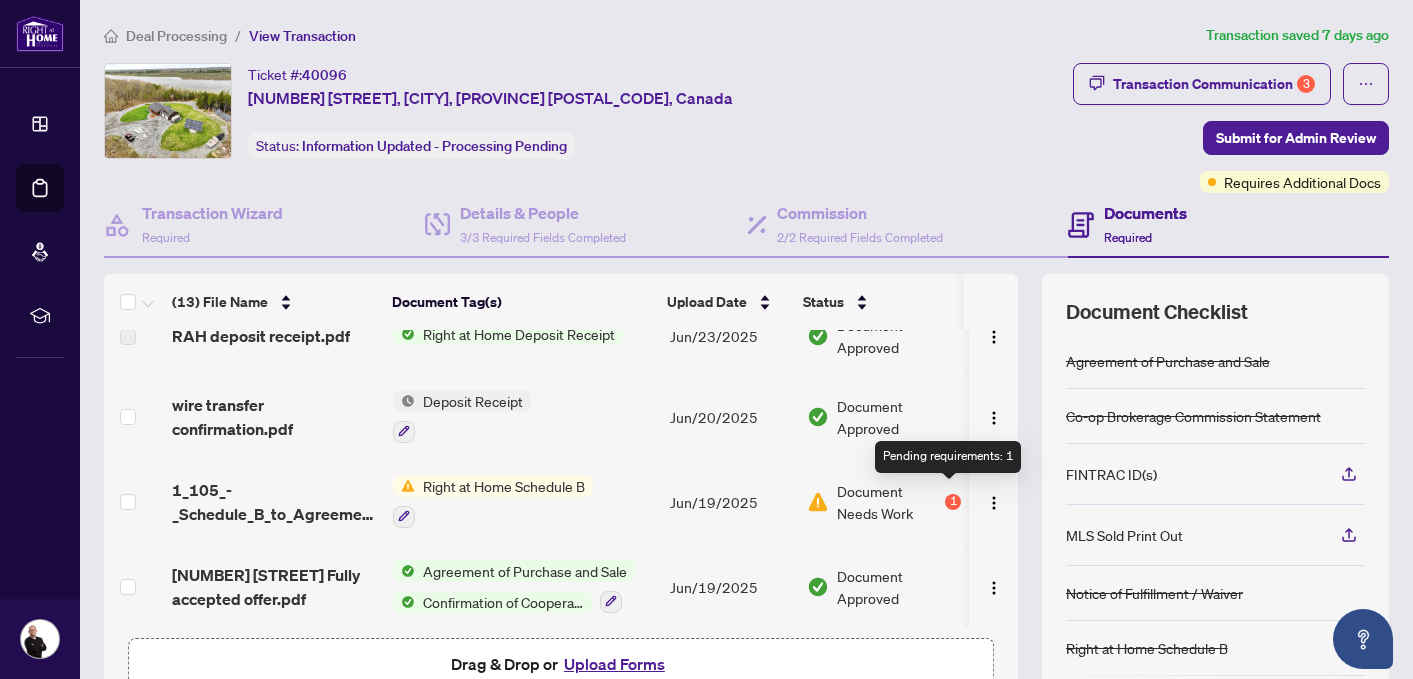click on "1" at bounding box center (953, 502) 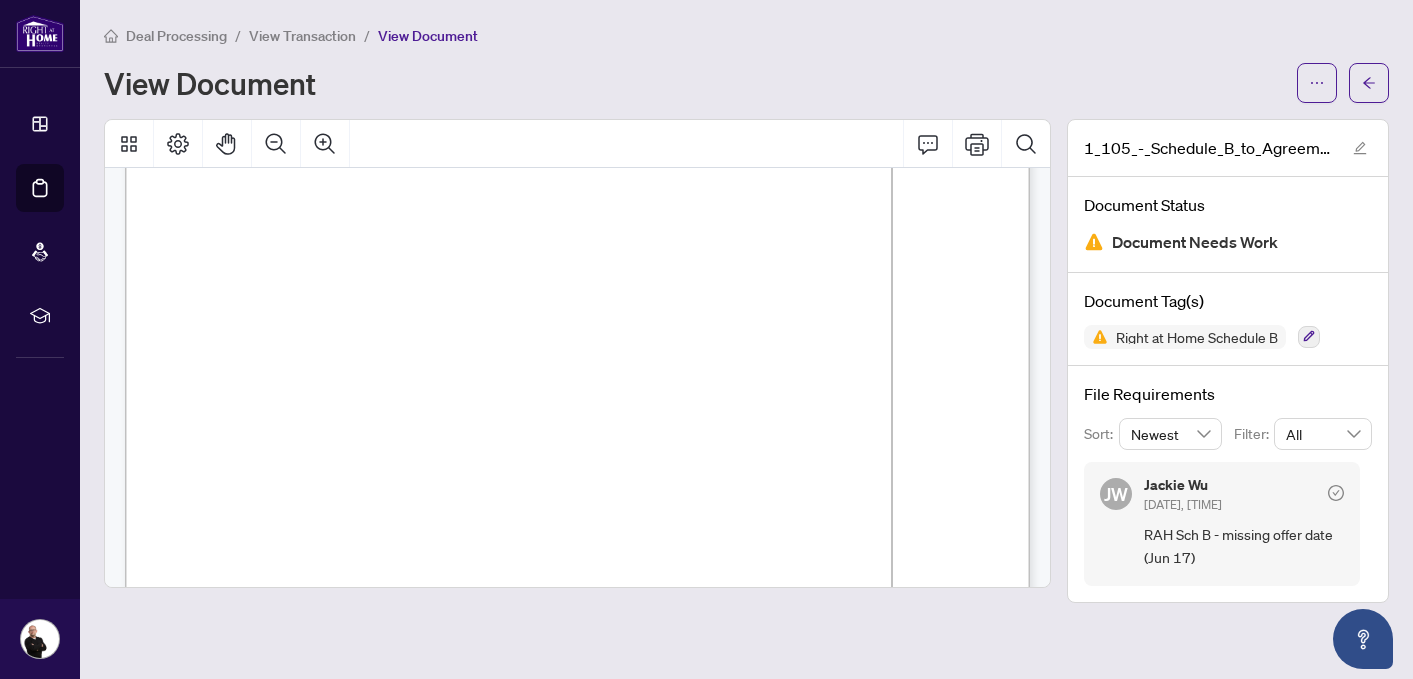 scroll, scrollTop: 0, scrollLeft: 0, axis: both 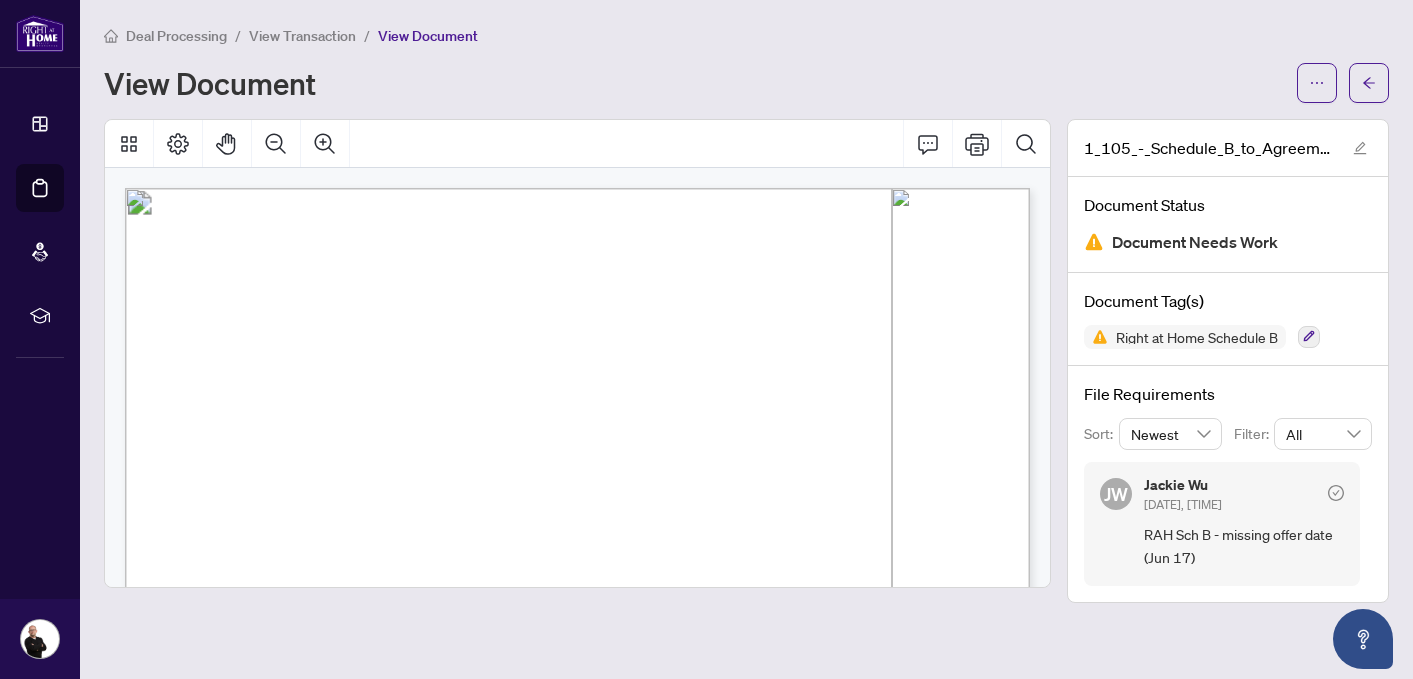click on "View Transaction" at bounding box center [302, 36] 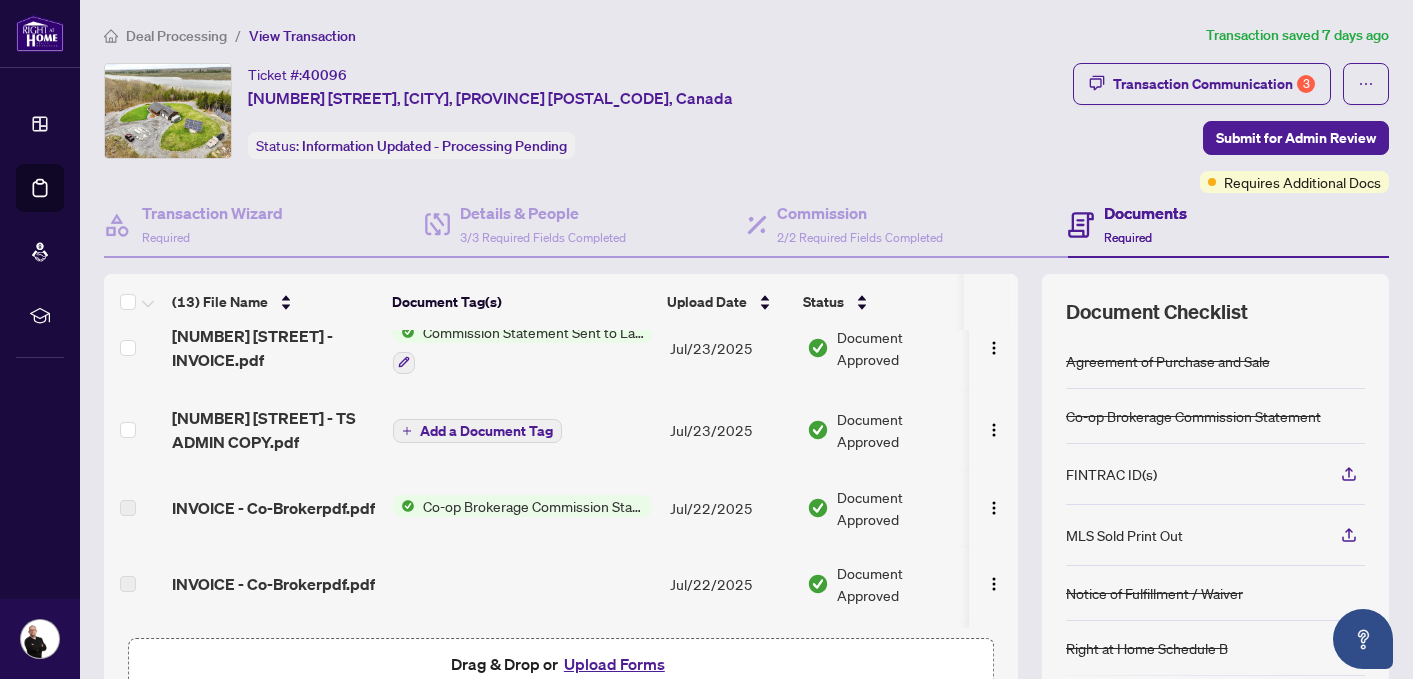 scroll, scrollTop: 334, scrollLeft: 0, axis: vertical 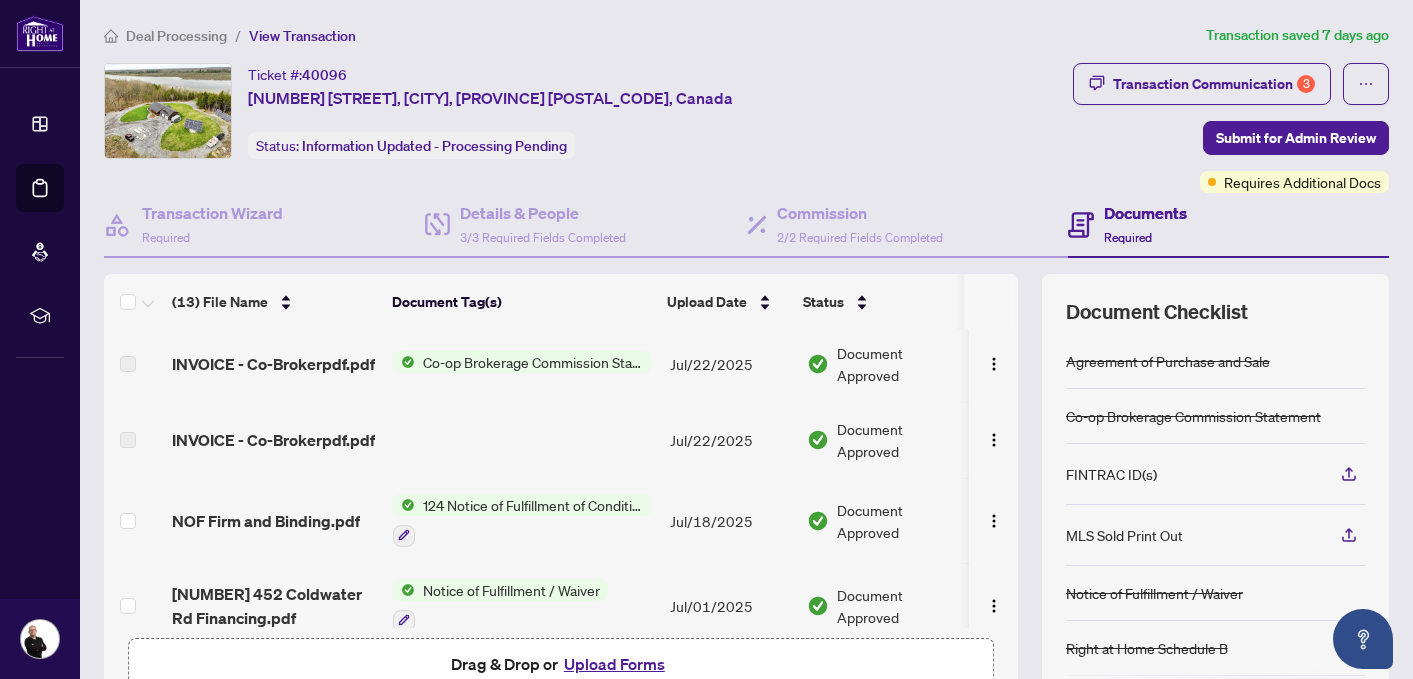 click on "Upload Forms" at bounding box center (614, 664) 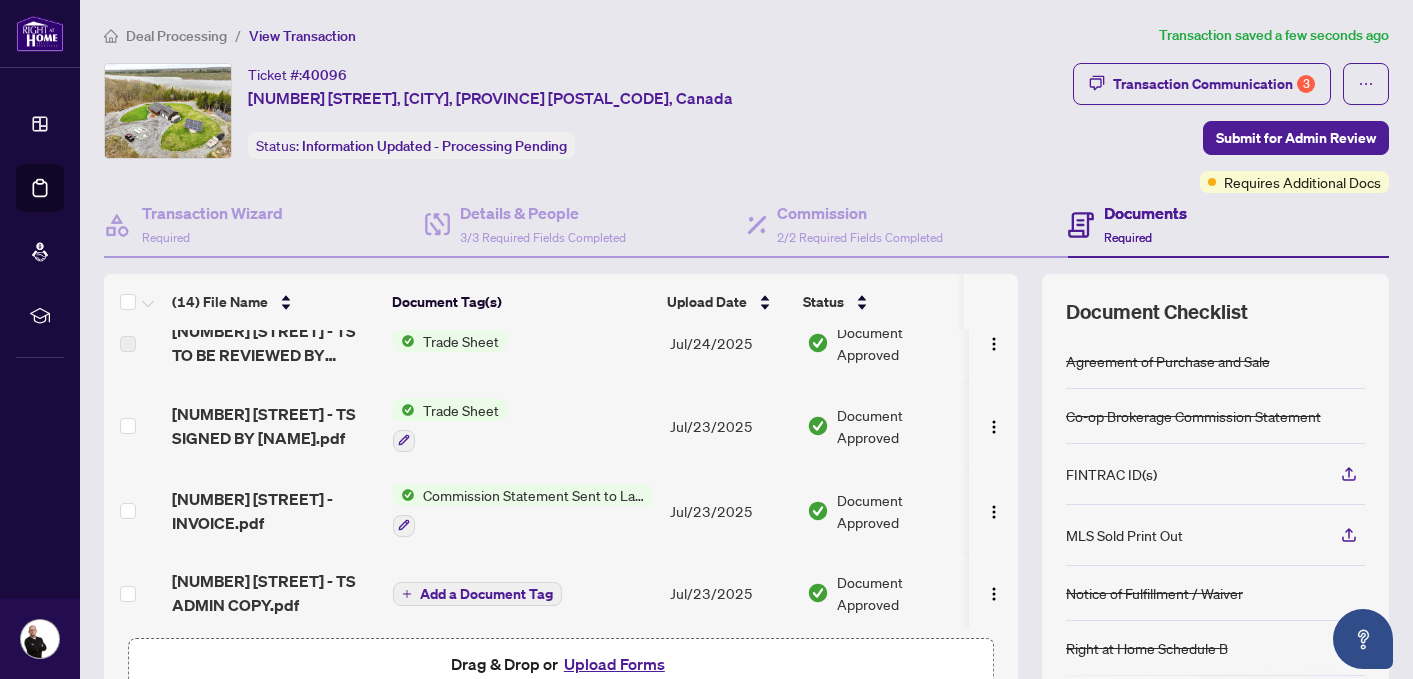 scroll, scrollTop: 0, scrollLeft: 0, axis: both 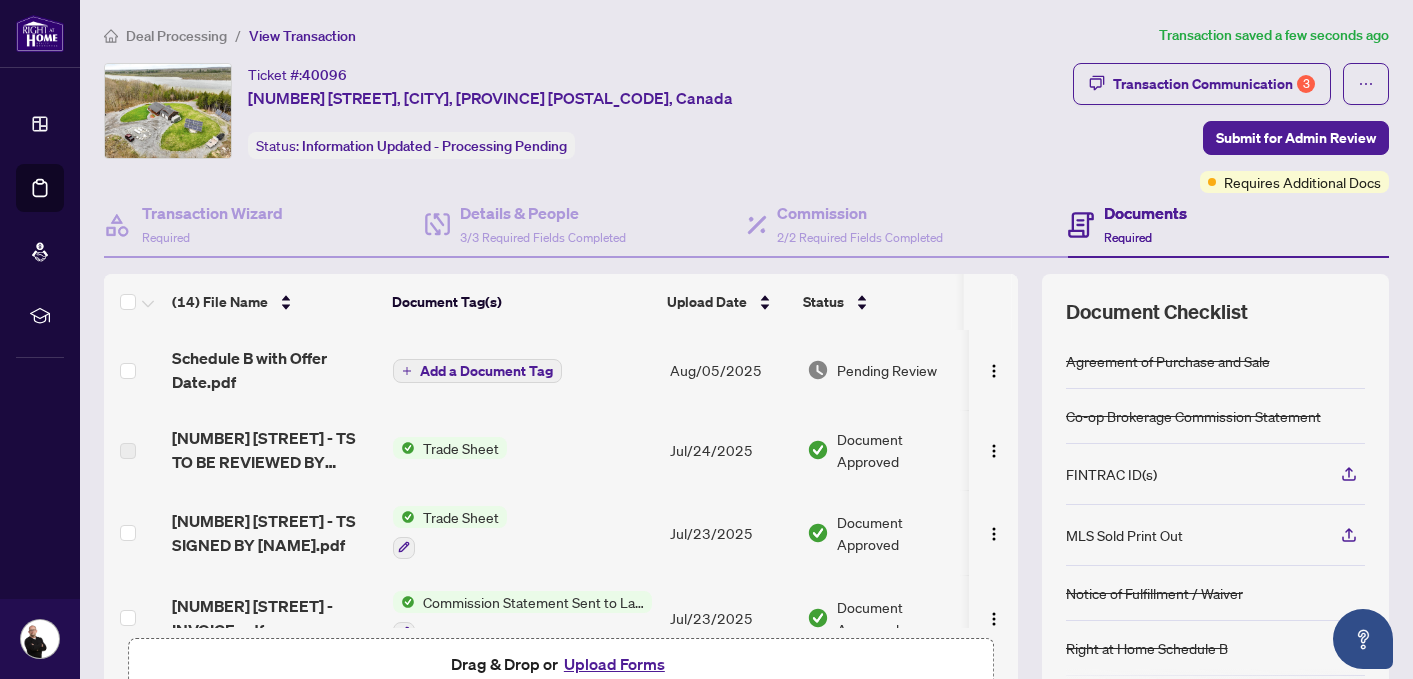 click on "Add a Document Tag" at bounding box center (486, 371) 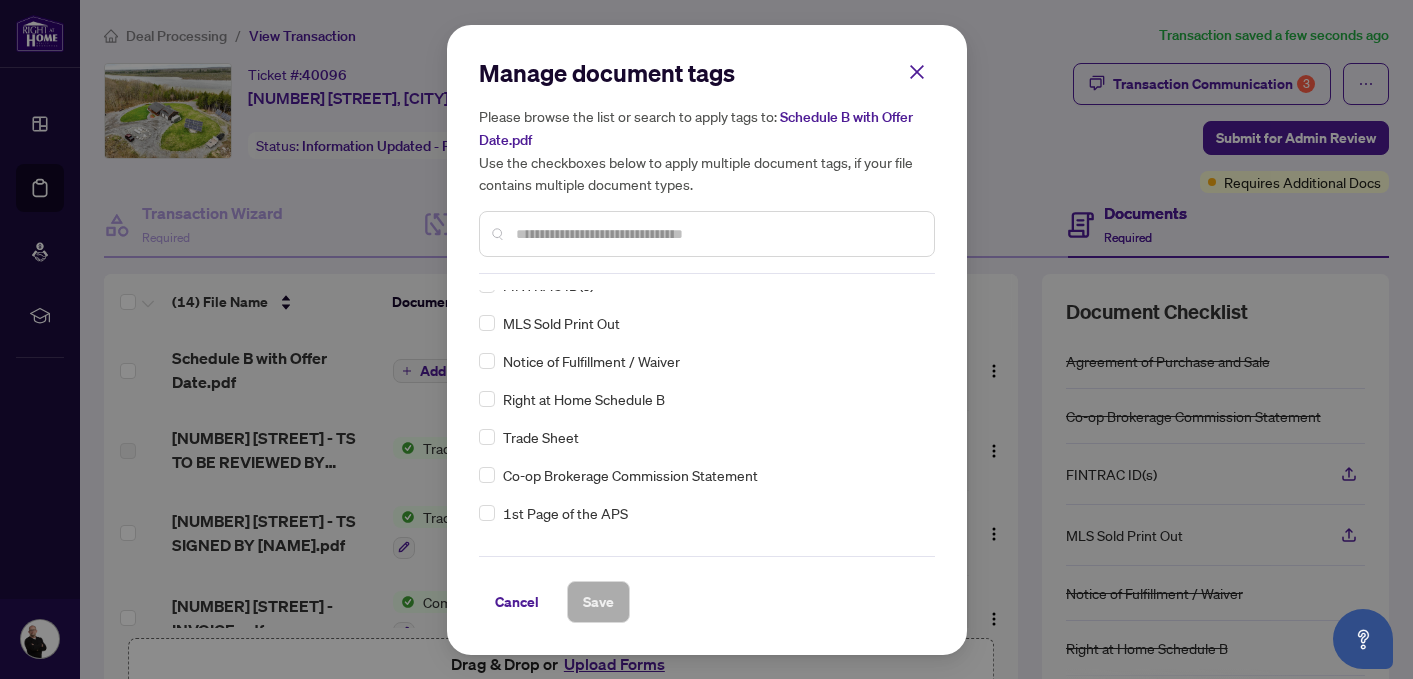 scroll, scrollTop: 63, scrollLeft: 0, axis: vertical 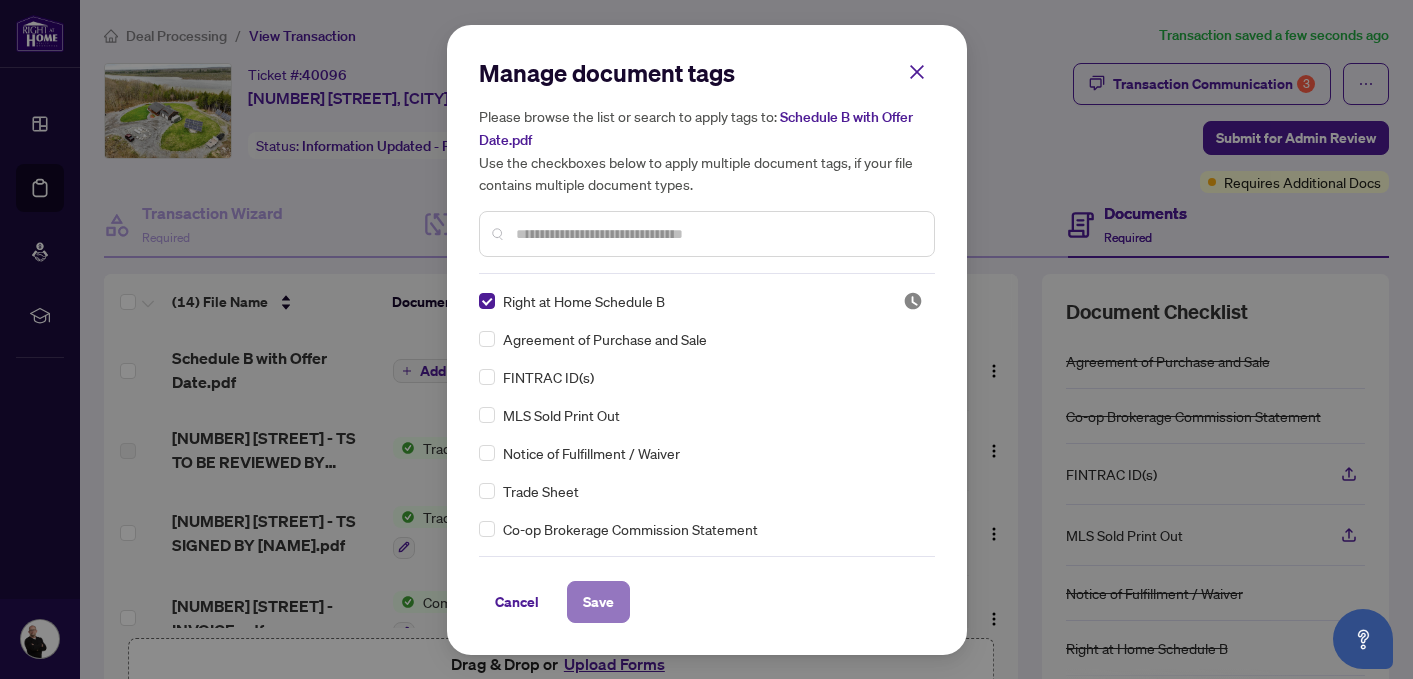 click on "Save" at bounding box center [598, 602] 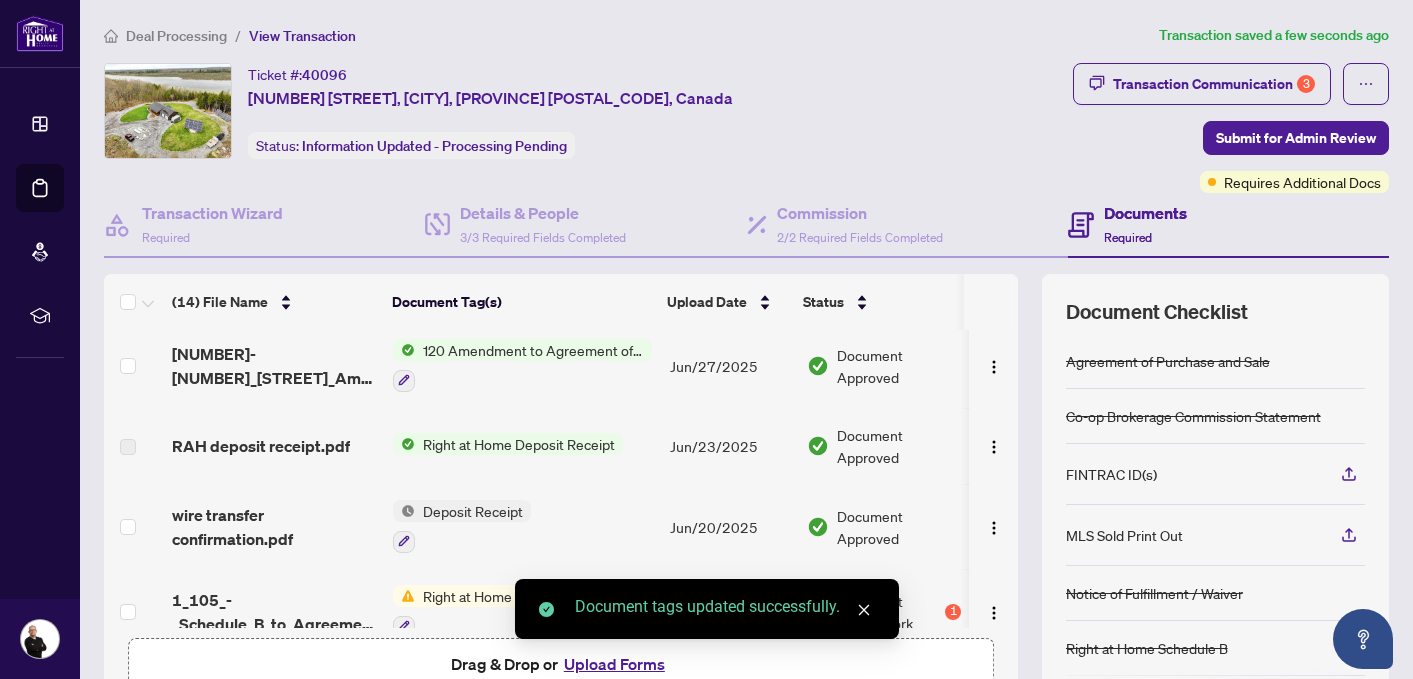 scroll, scrollTop: 853, scrollLeft: 0, axis: vertical 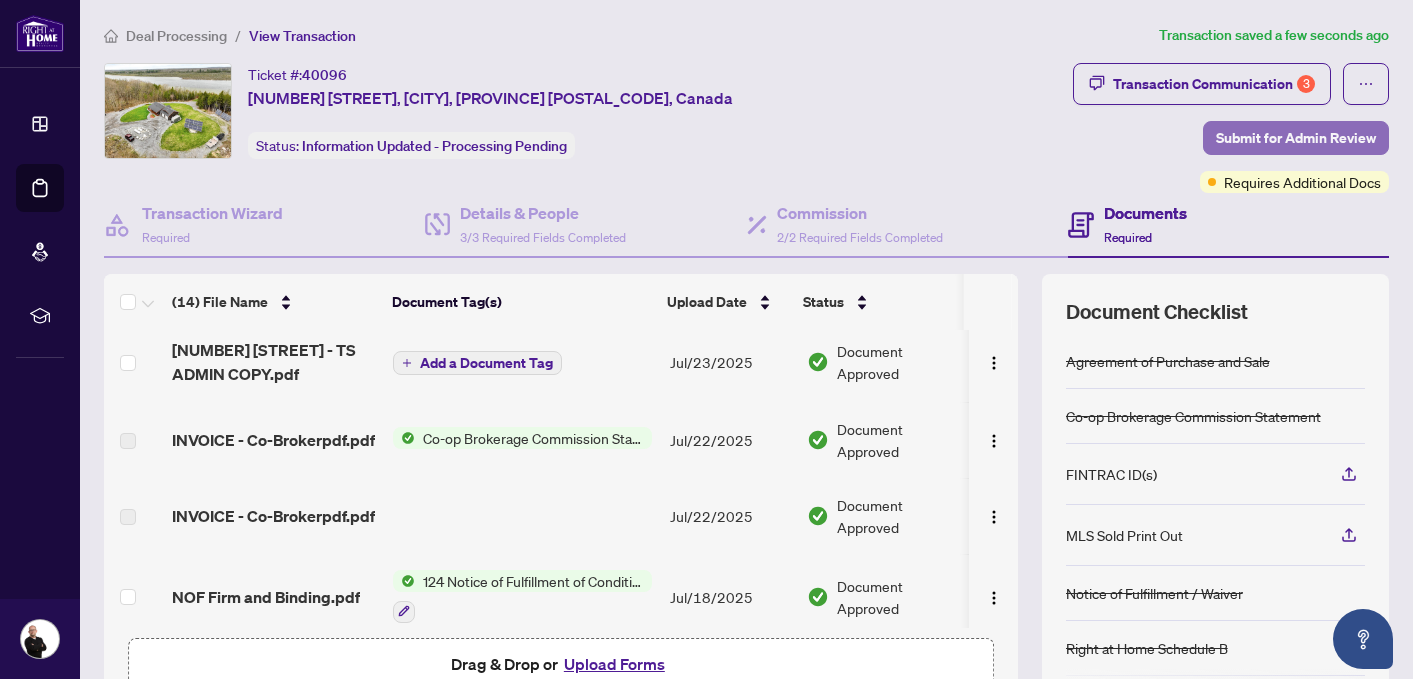 click on "Submit for Admin Review" at bounding box center [1296, 138] 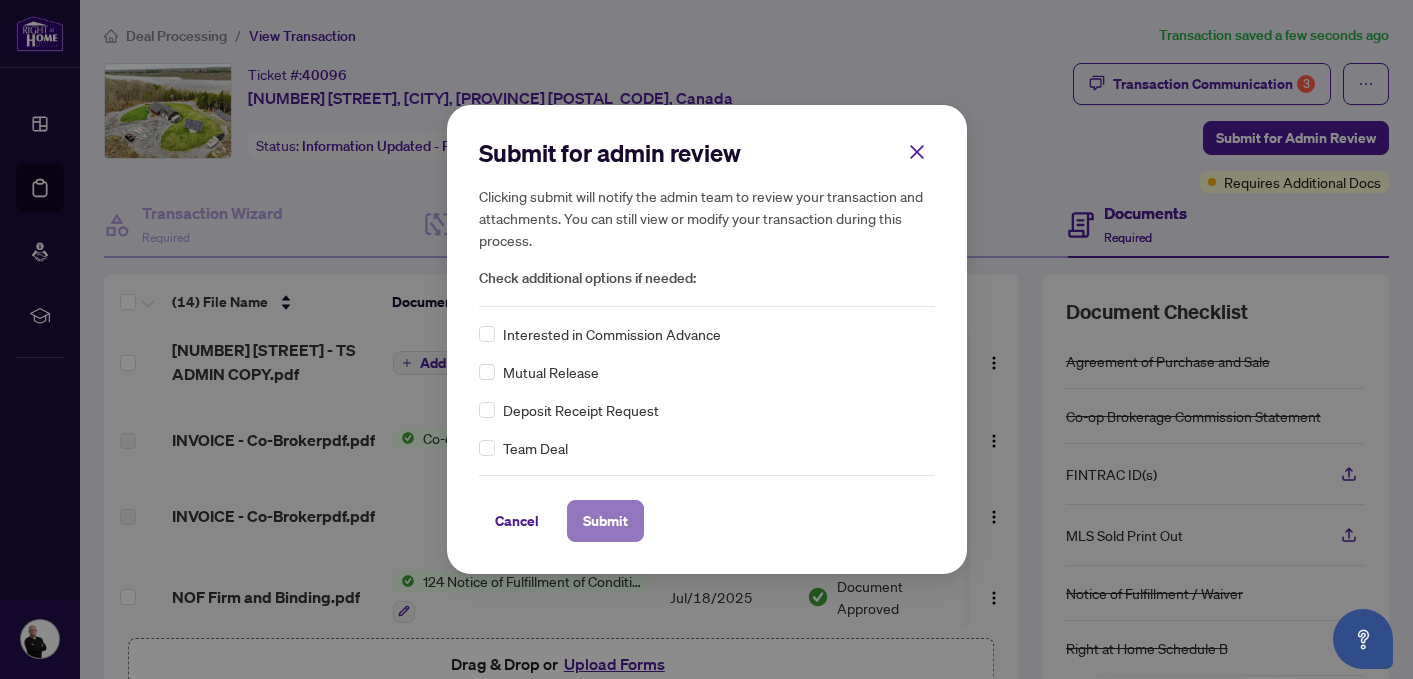 click on "Submit" at bounding box center [605, 521] 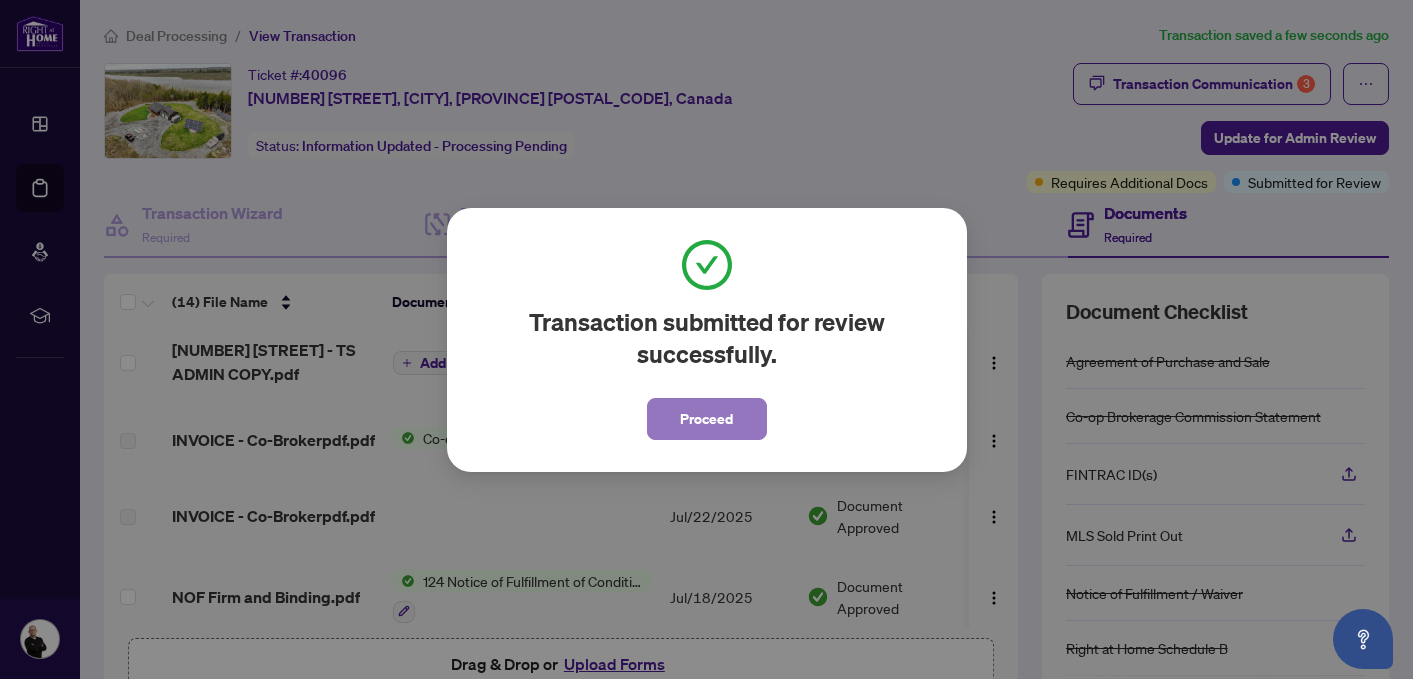click on "Proceed" at bounding box center (707, 419) 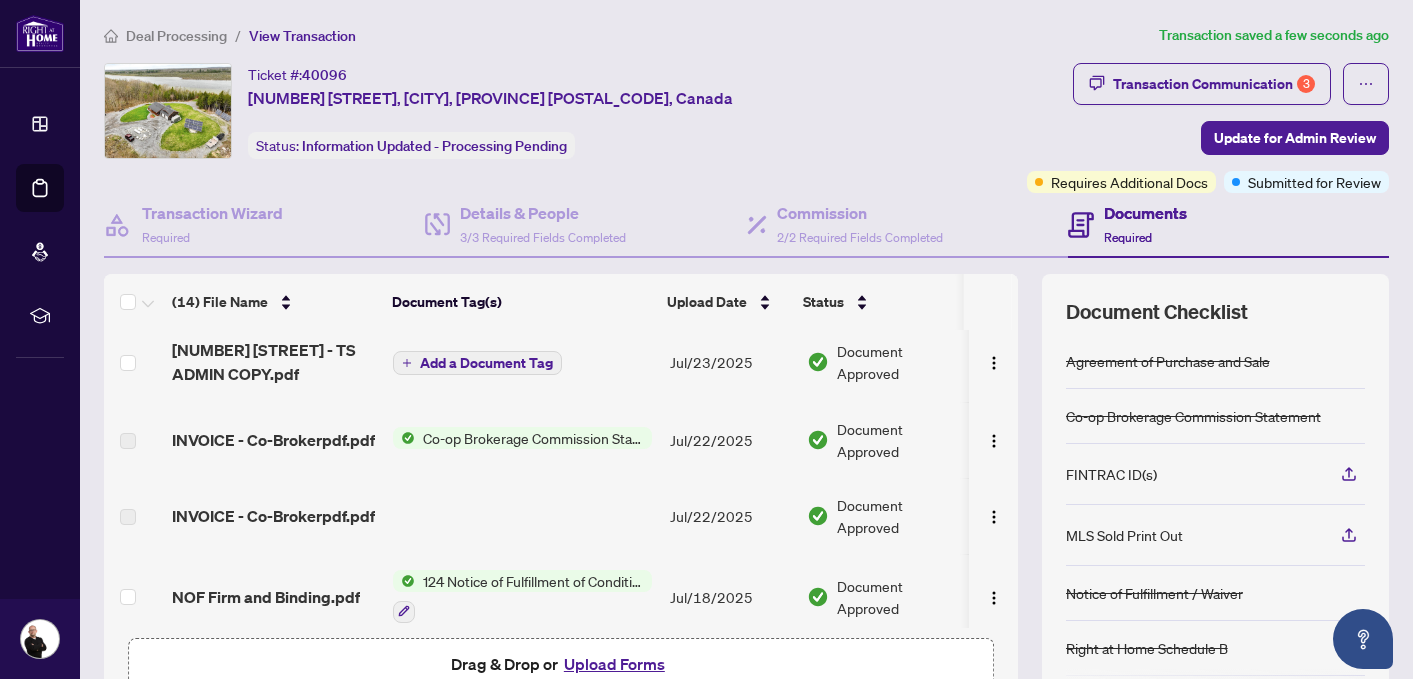 click on "Deal Processing" at bounding box center [176, 36] 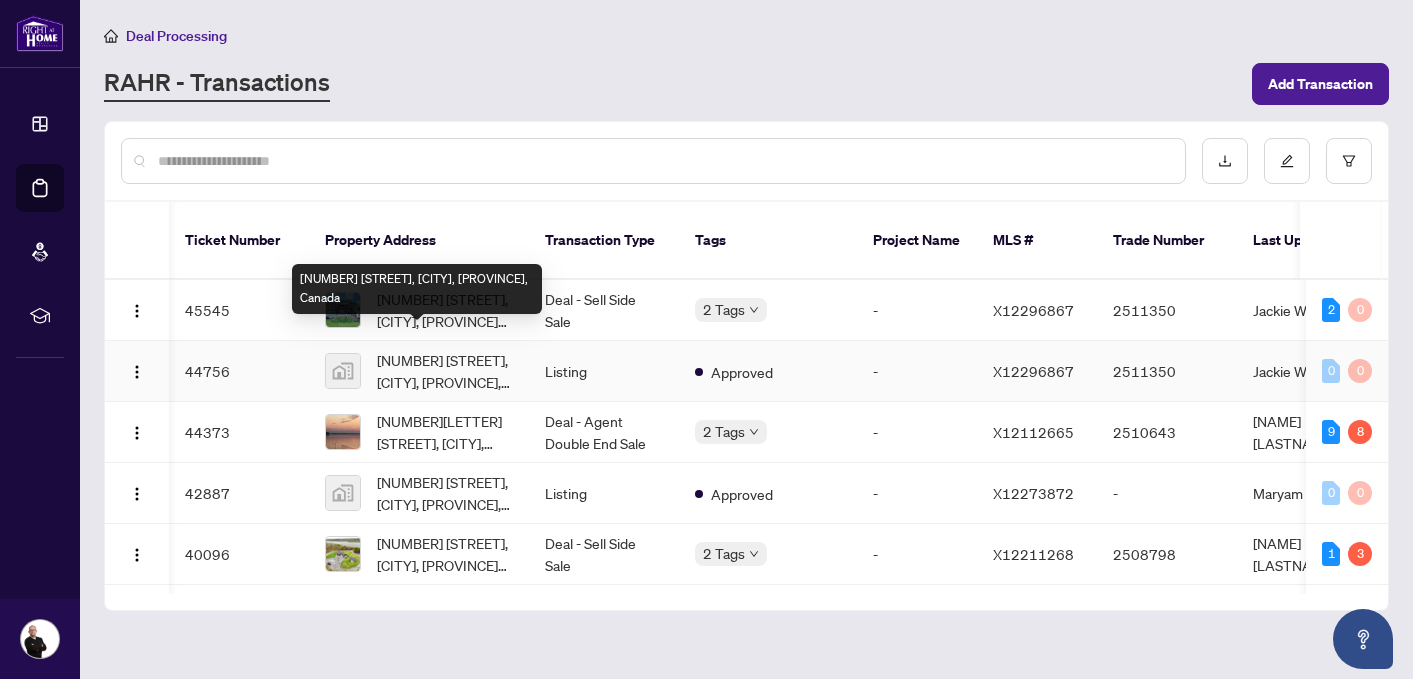 scroll, scrollTop: 0, scrollLeft: 46, axis: horizontal 